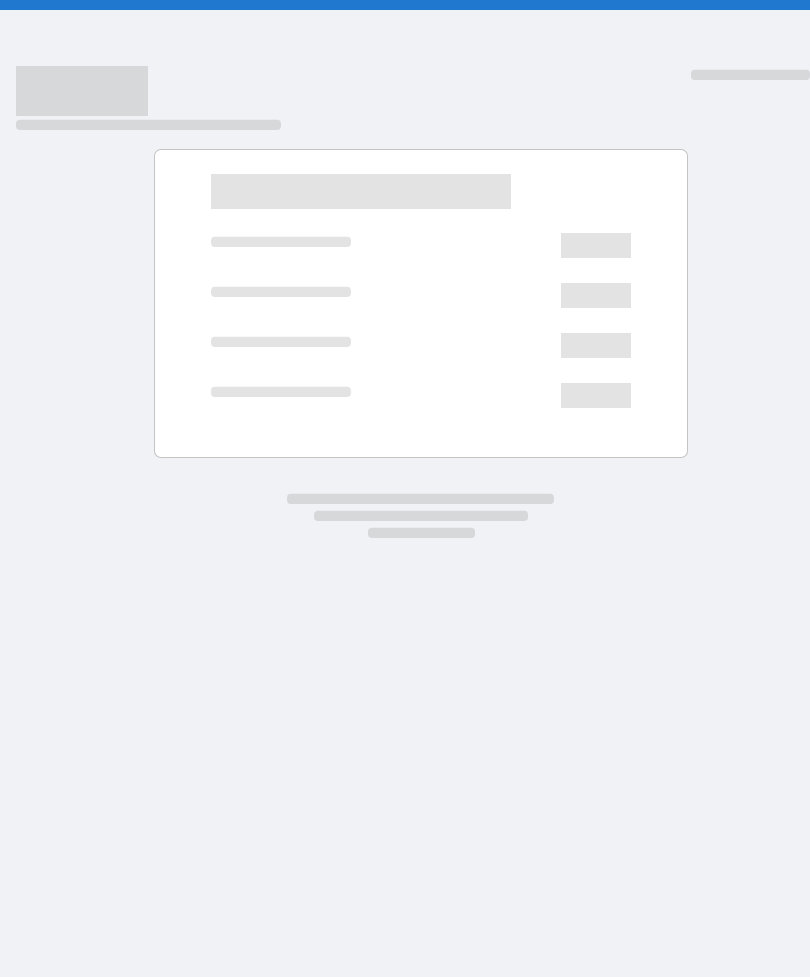 scroll, scrollTop: 0, scrollLeft: 0, axis: both 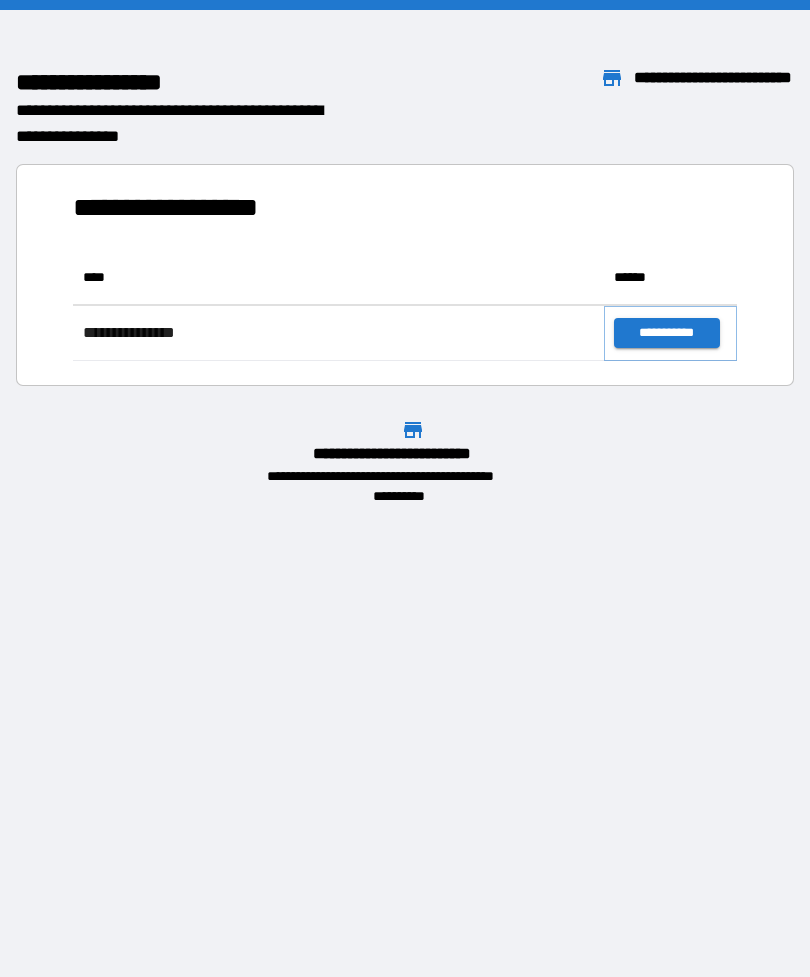 click on "**********" at bounding box center (666, 333) 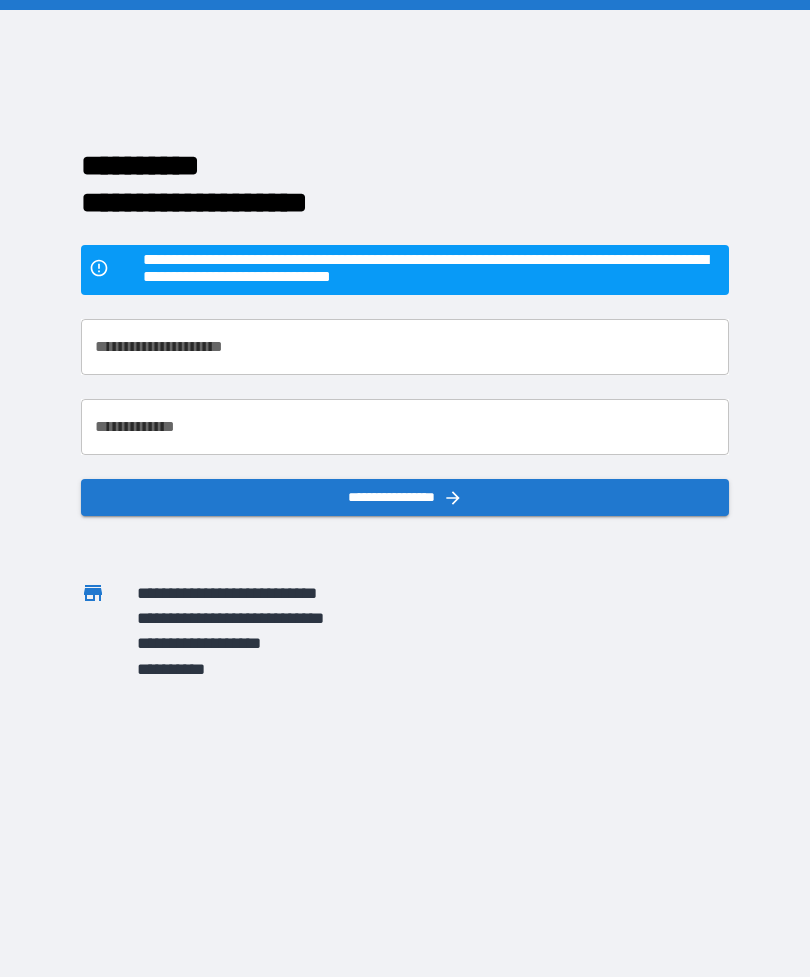 click on "**********" at bounding box center [405, 347] 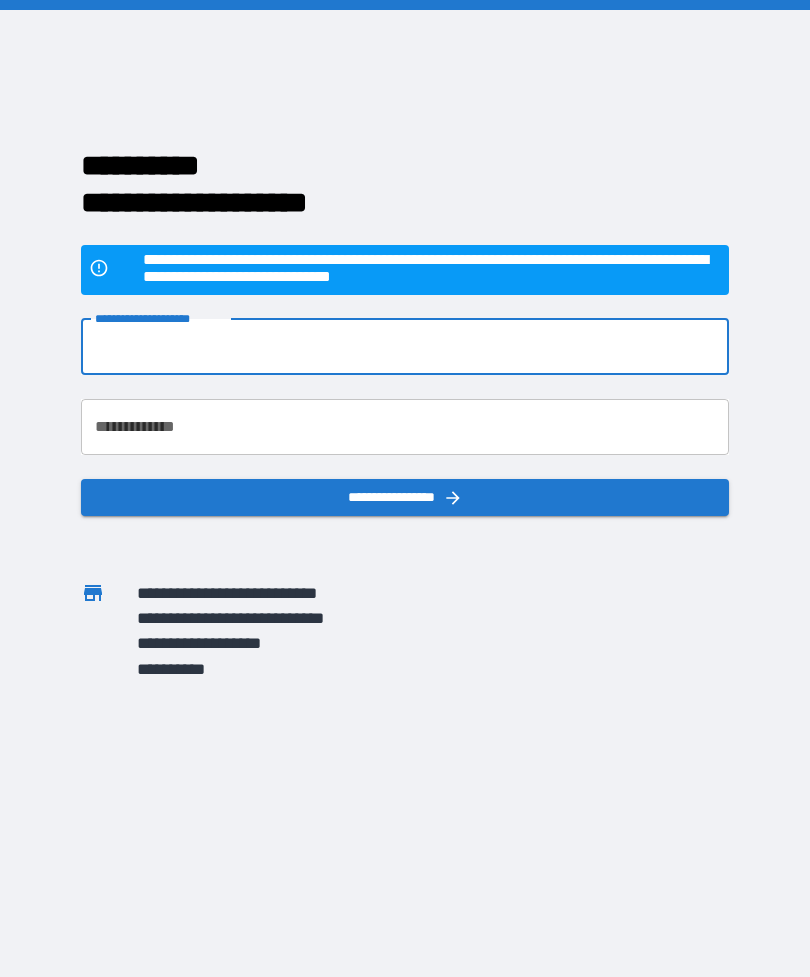type on "*" 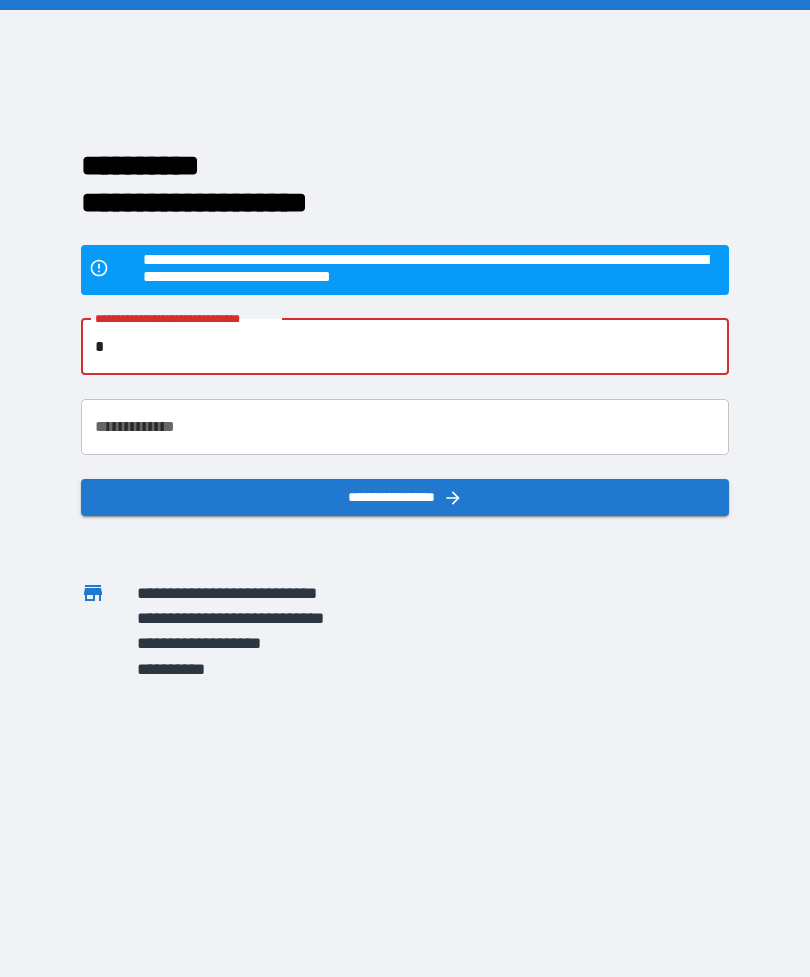 type 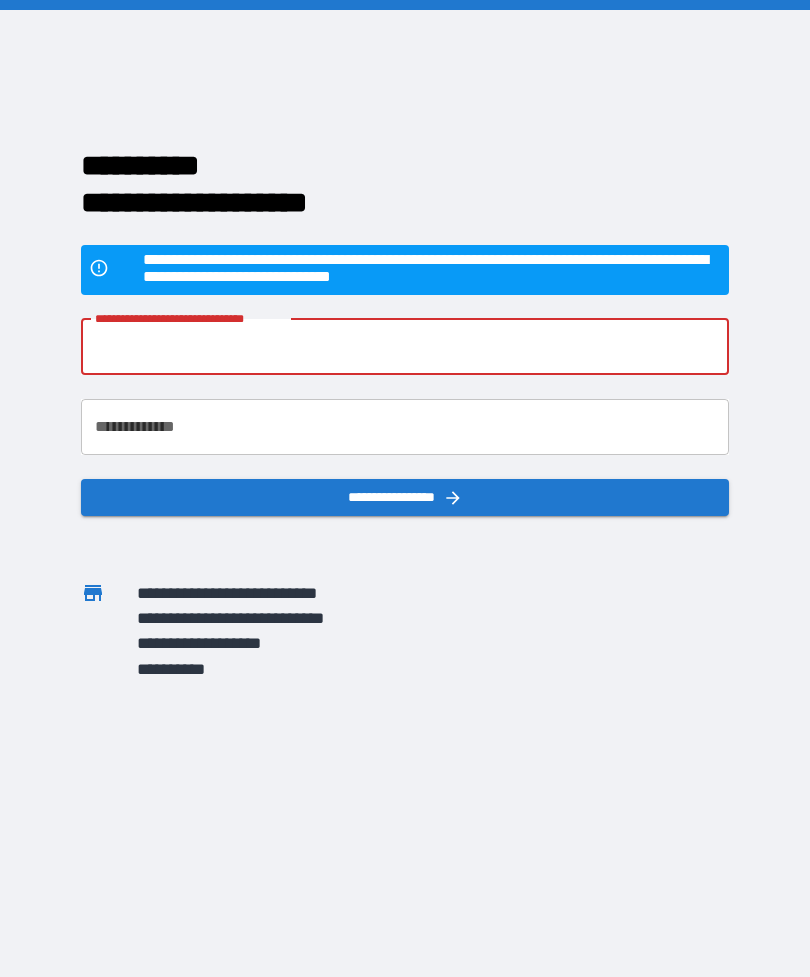 click at bounding box center [405, 5] 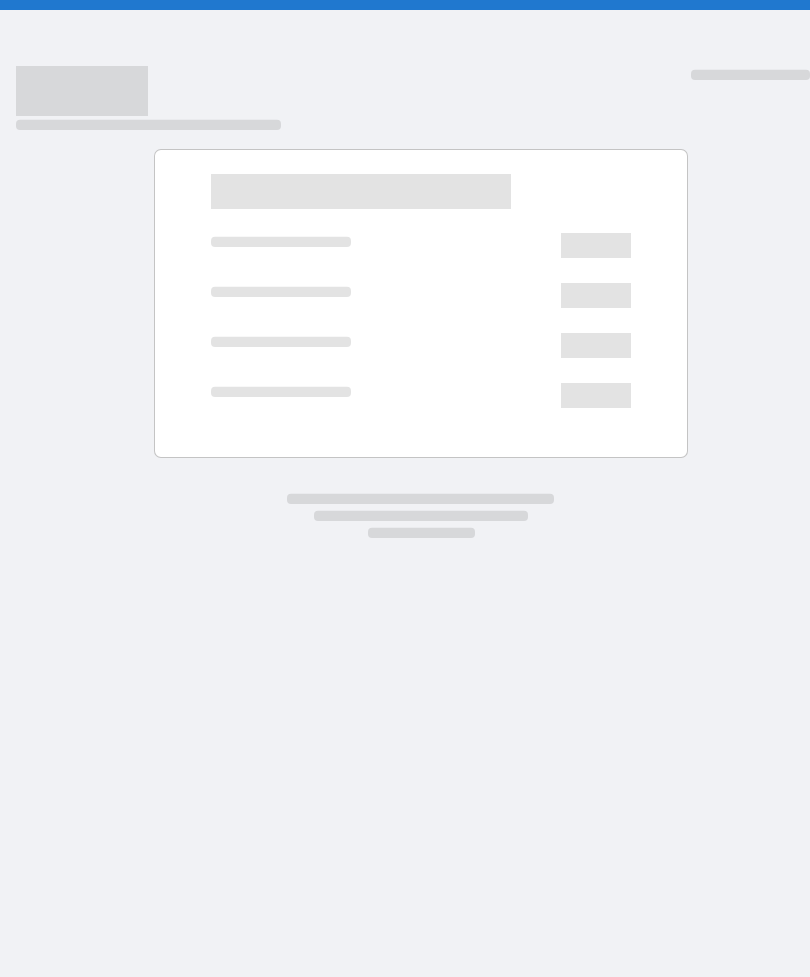 scroll, scrollTop: 64, scrollLeft: 0, axis: vertical 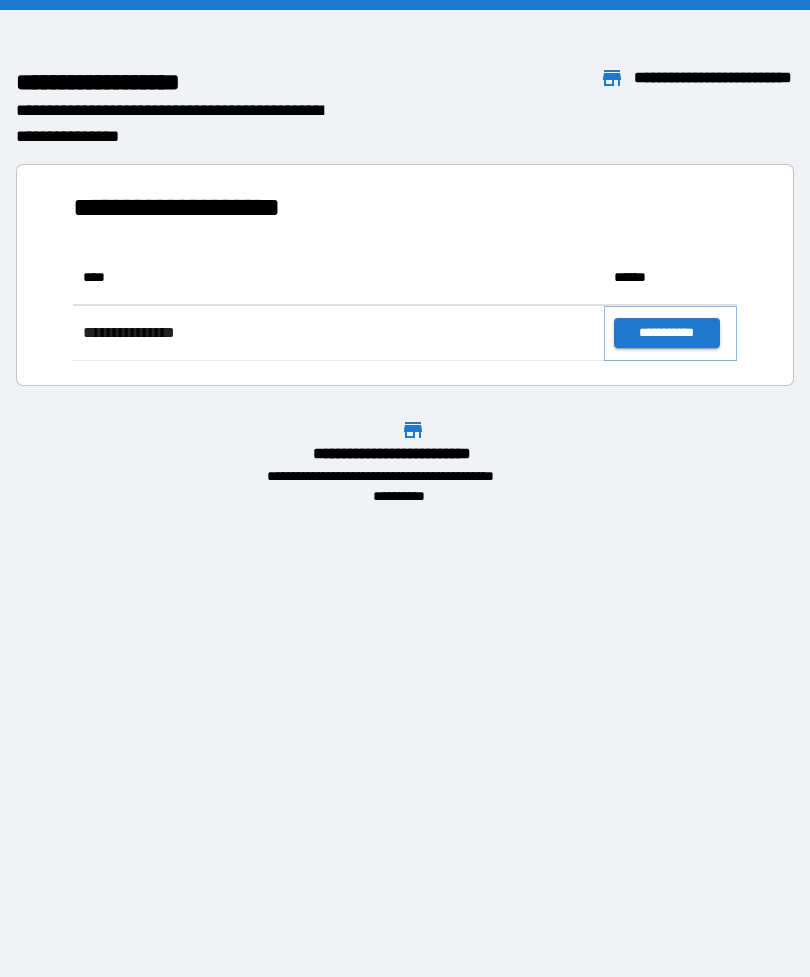 click on "**********" at bounding box center (666, 333) 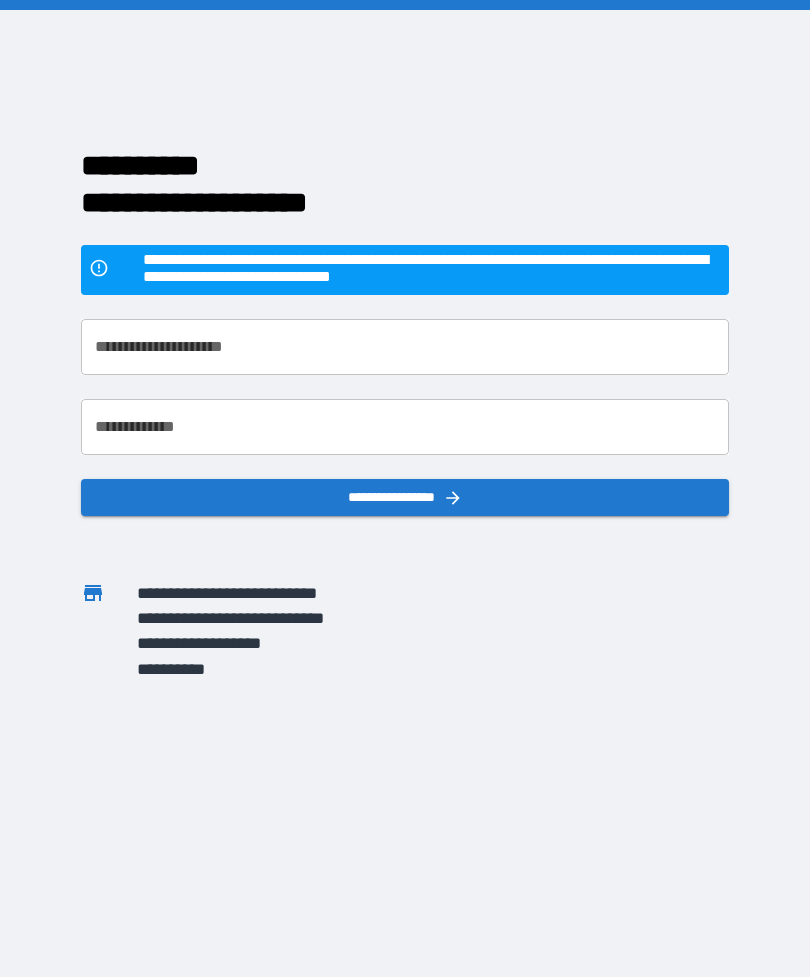 click on "**********" at bounding box center (405, 347) 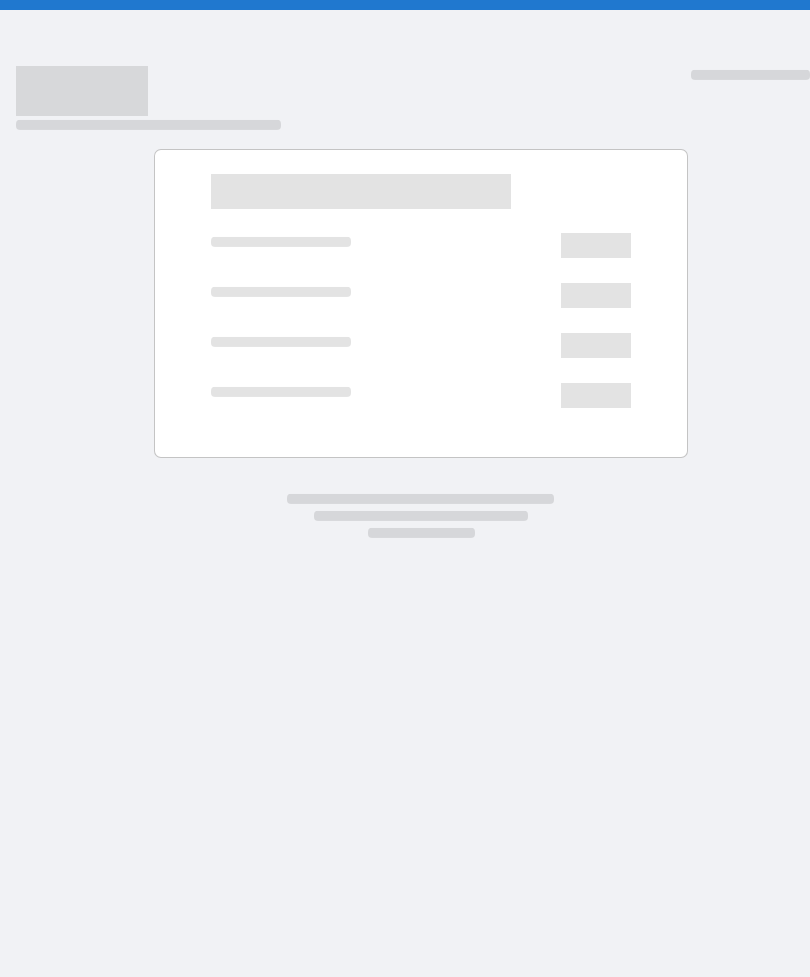 scroll, scrollTop: 0, scrollLeft: 0, axis: both 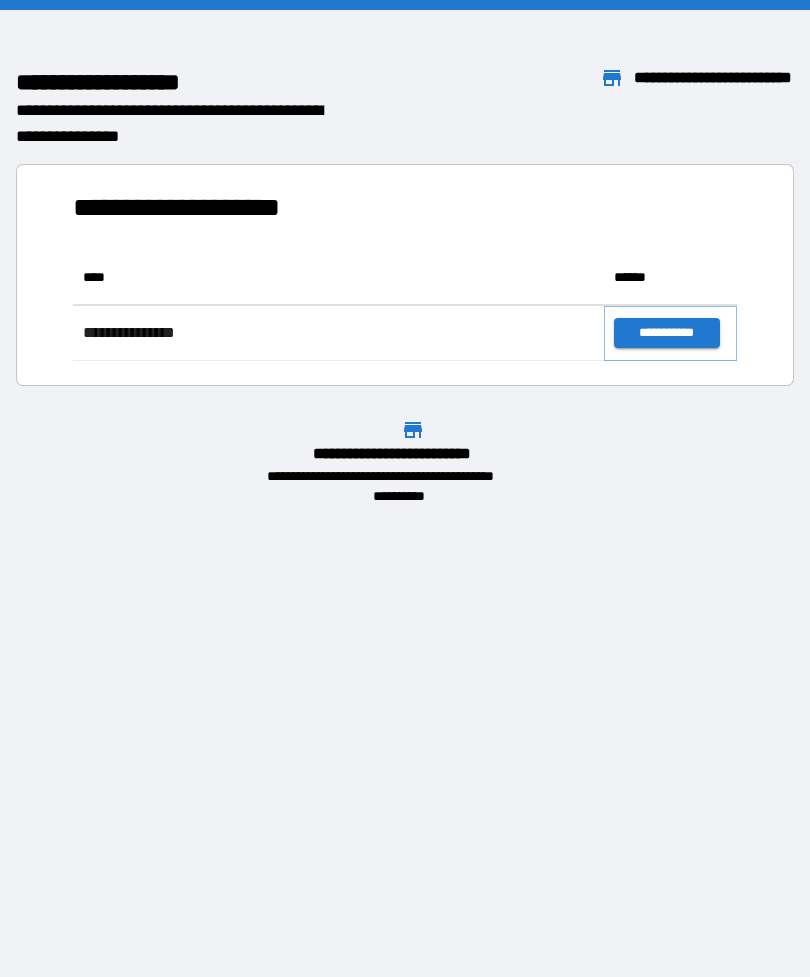 click on "**********" at bounding box center [666, 333] 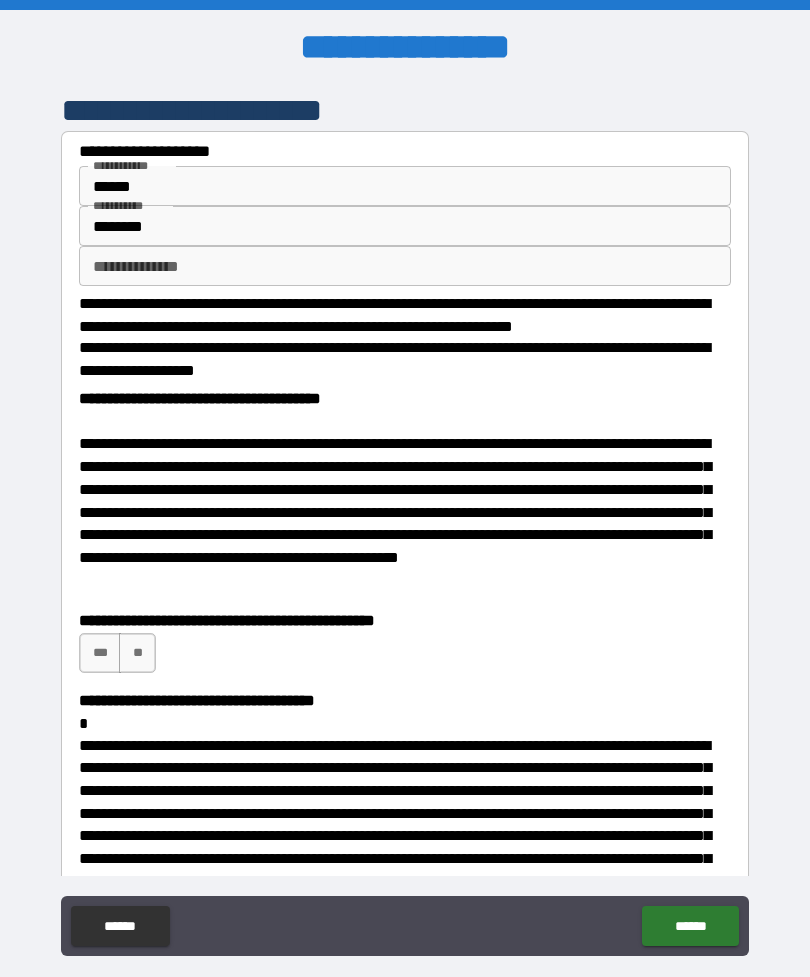 click on "***" at bounding box center [100, 653] 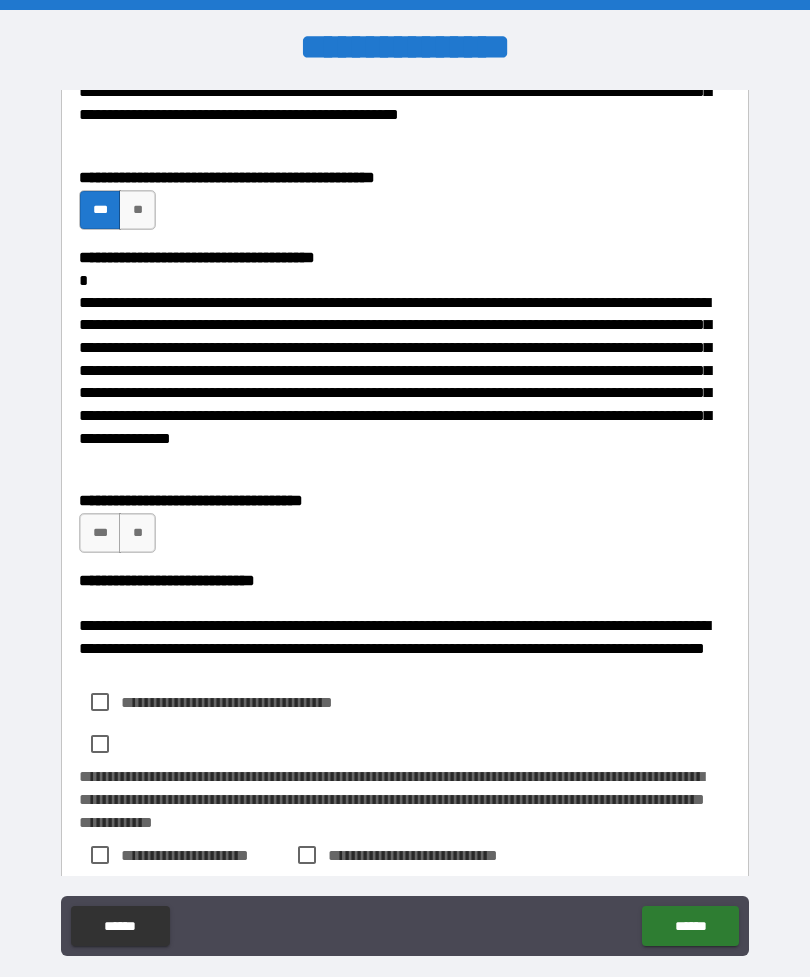 scroll, scrollTop: 458, scrollLeft: 0, axis: vertical 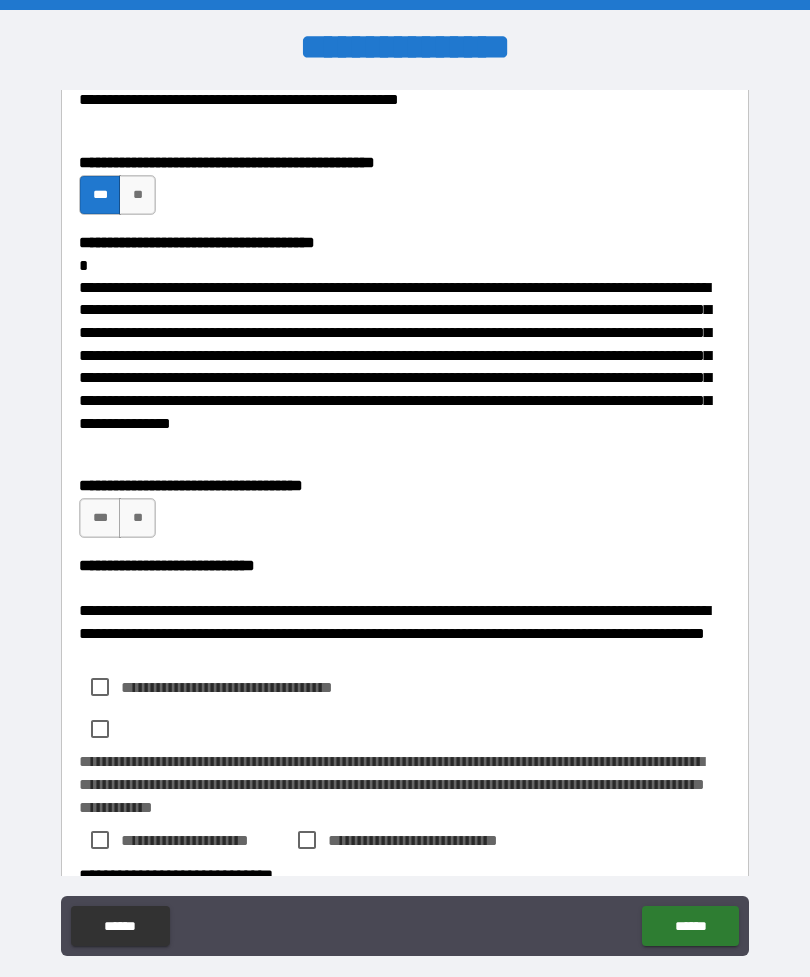 click on "***" at bounding box center (100, 518) 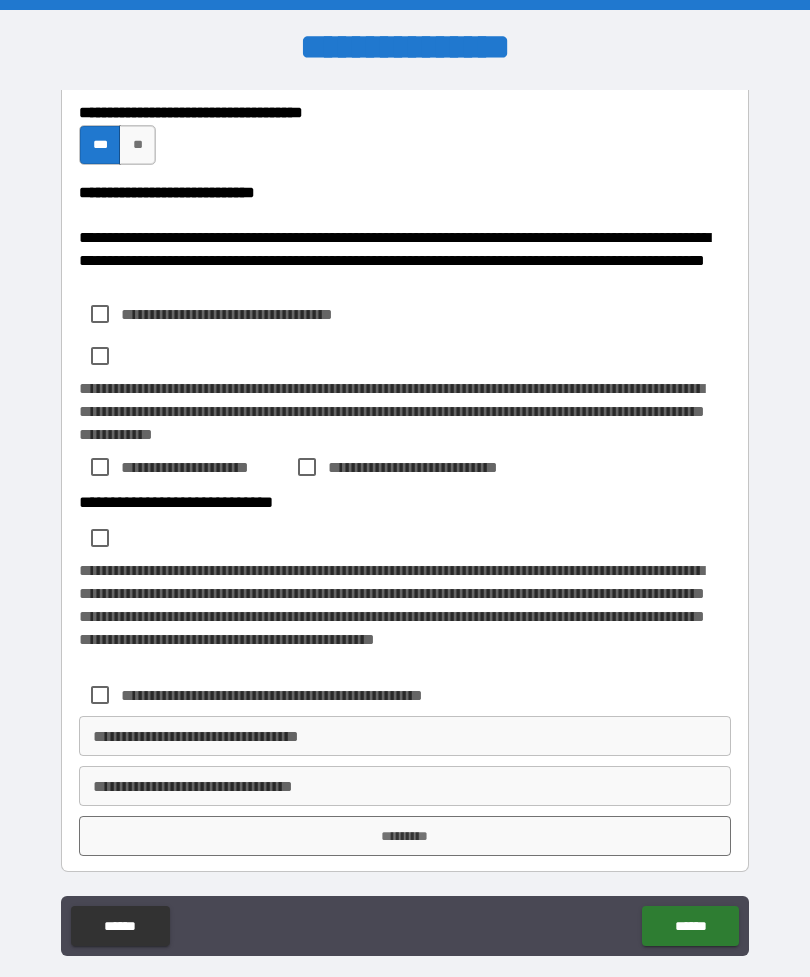 scroll, scrollTop: 826, scrollLeft: 0, axis: vertical 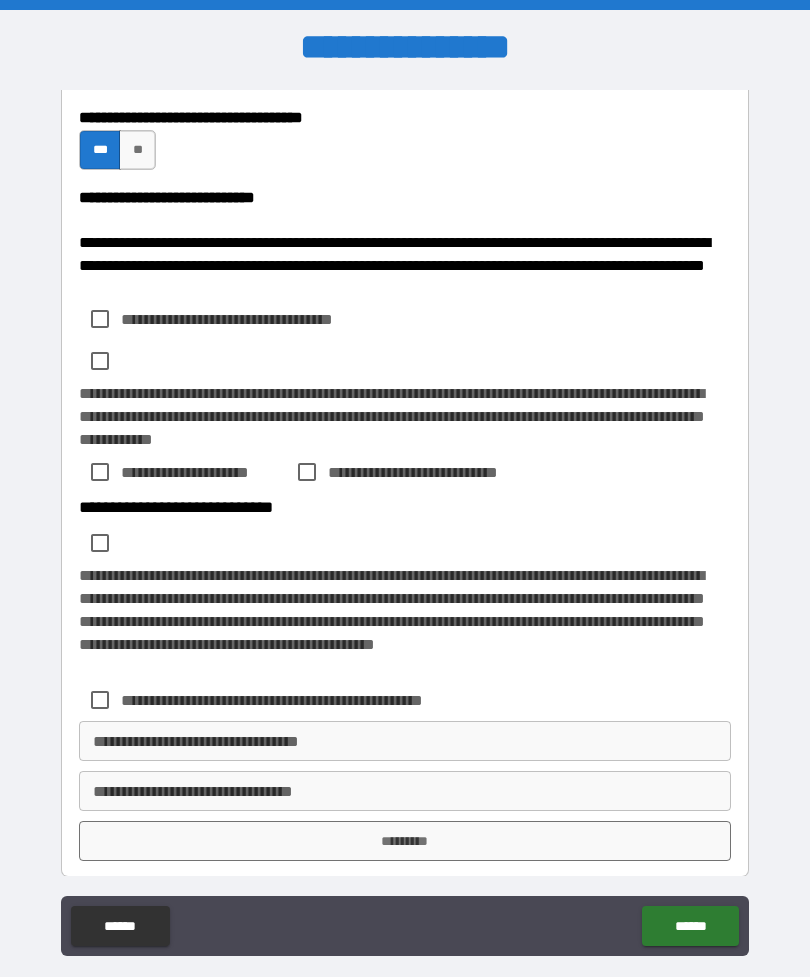 click on "**********" at bounding box center (405, 741) 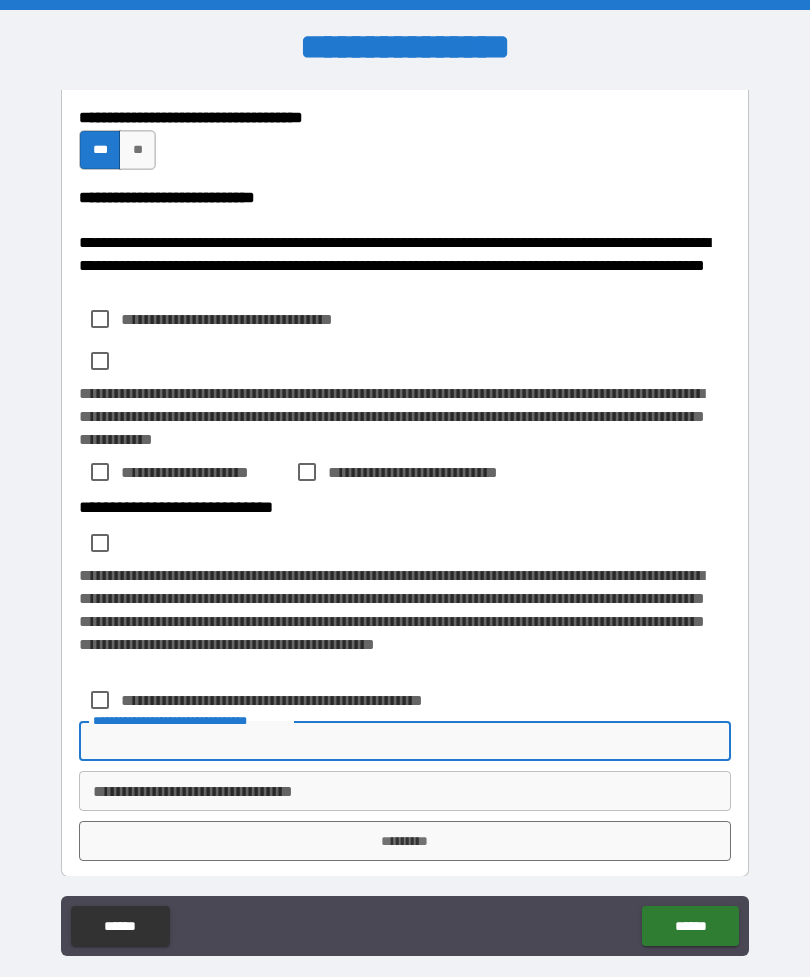 scroll, scrollTop: 64, scrollLeft: 0, axis: vertical 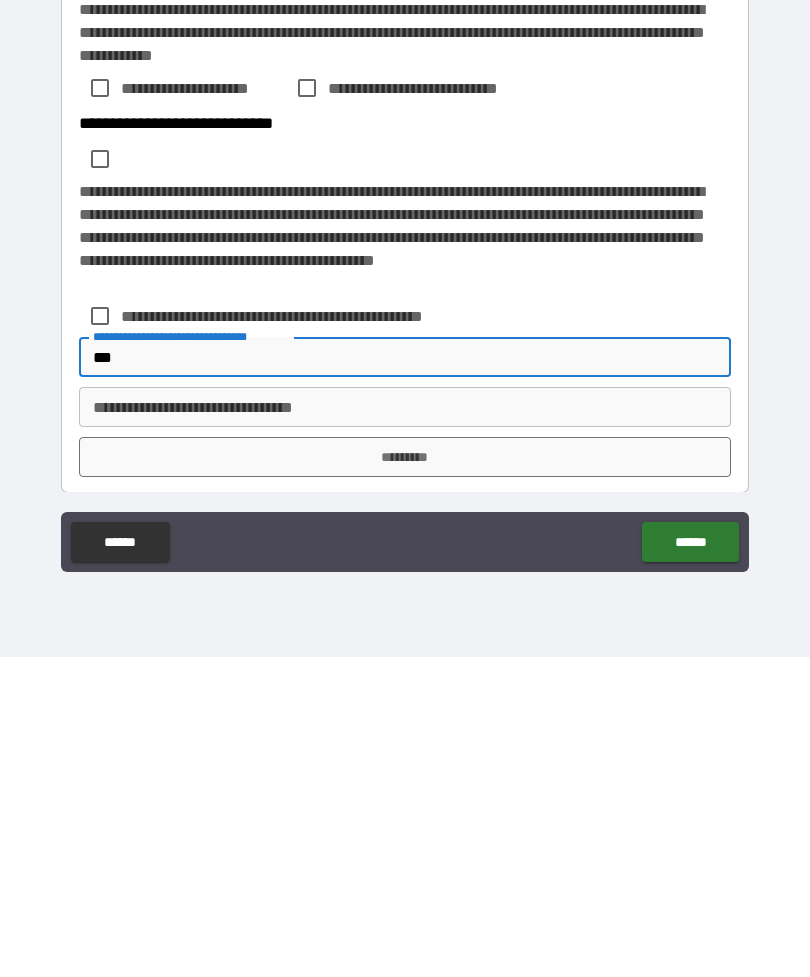 type on "***" 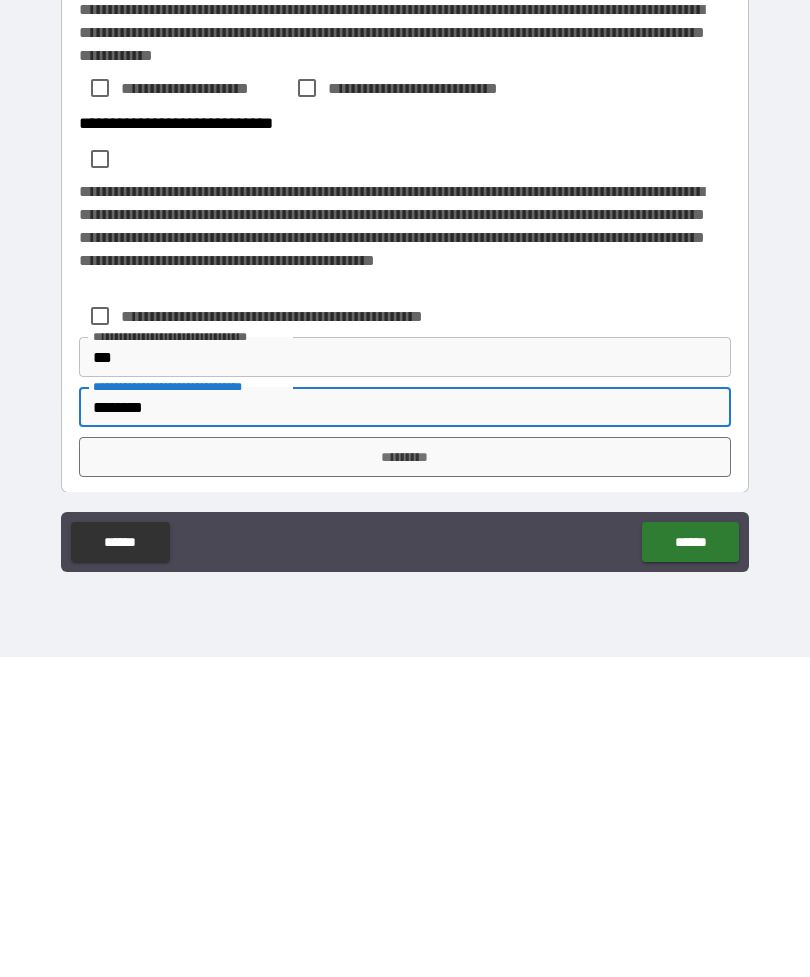 type on "********" 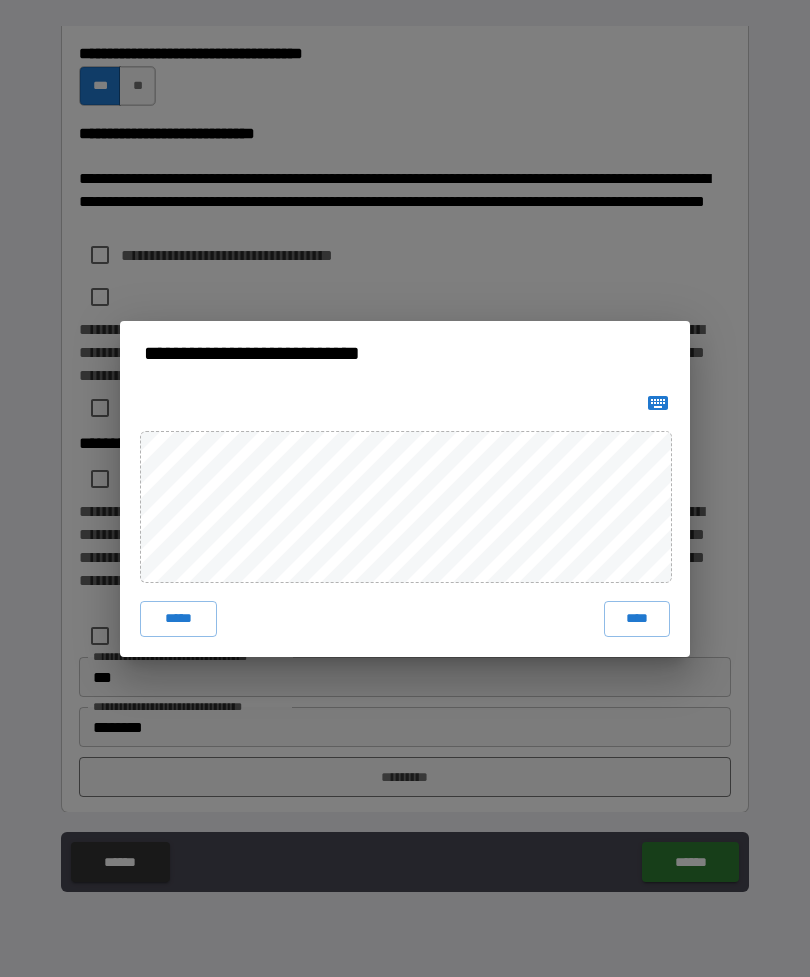 click on "****" at bounding box center [637, 619] 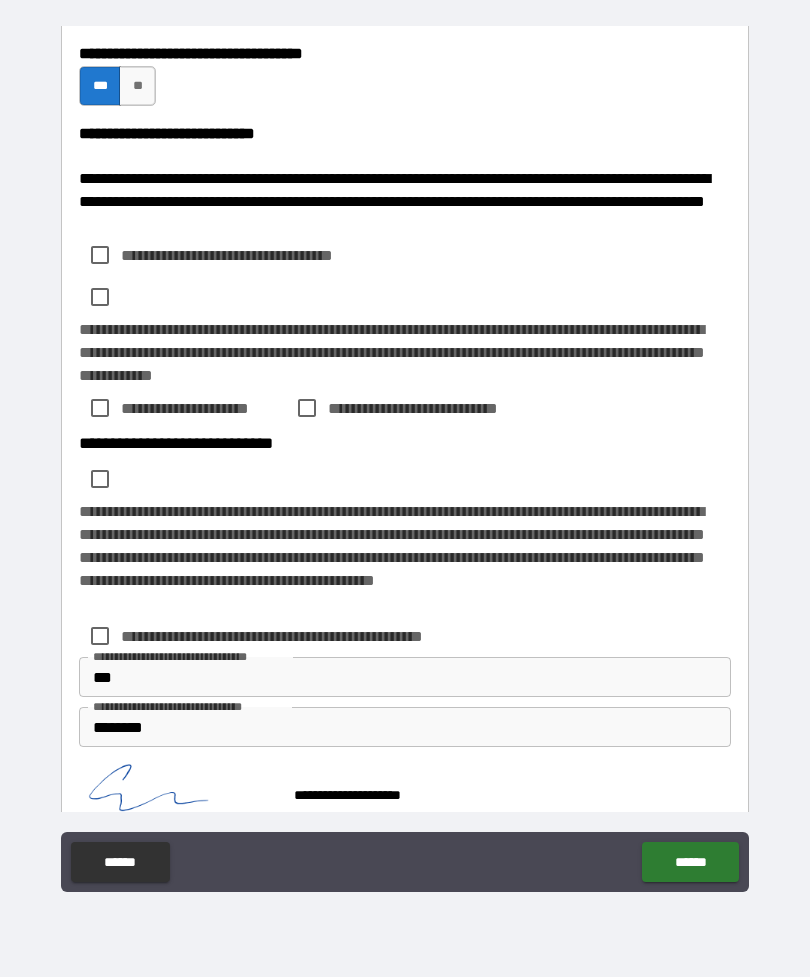 scroll, scrollTop: 816, scrollLeft: 0, axis: vertical 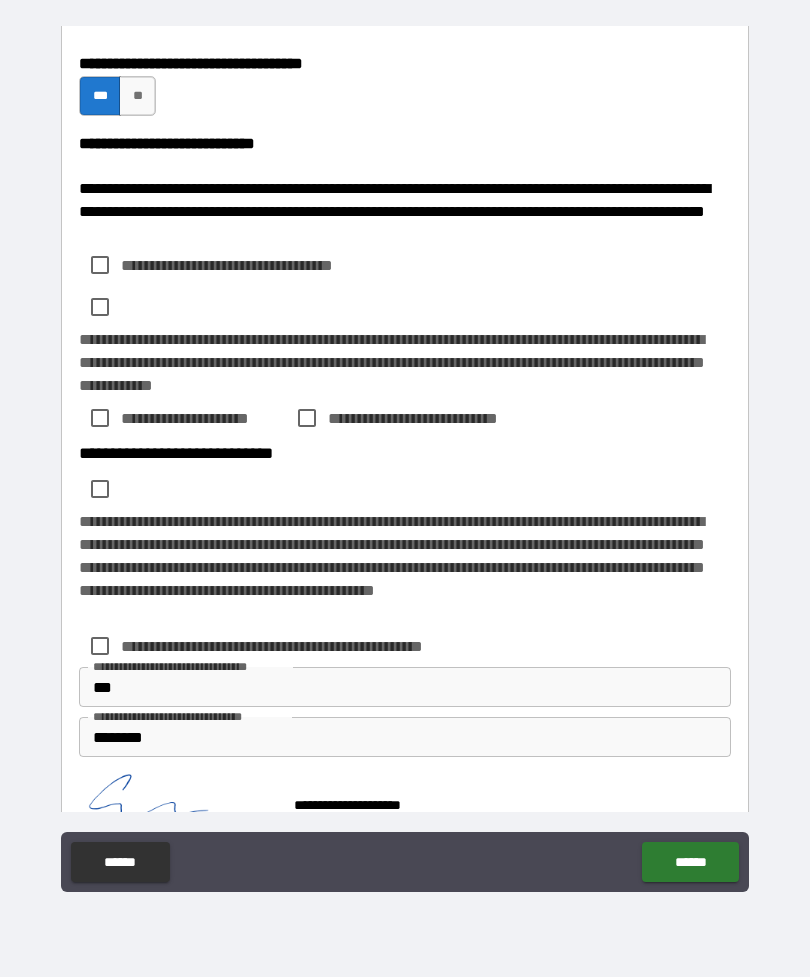 click on "******" at bounding box center (690, 862) 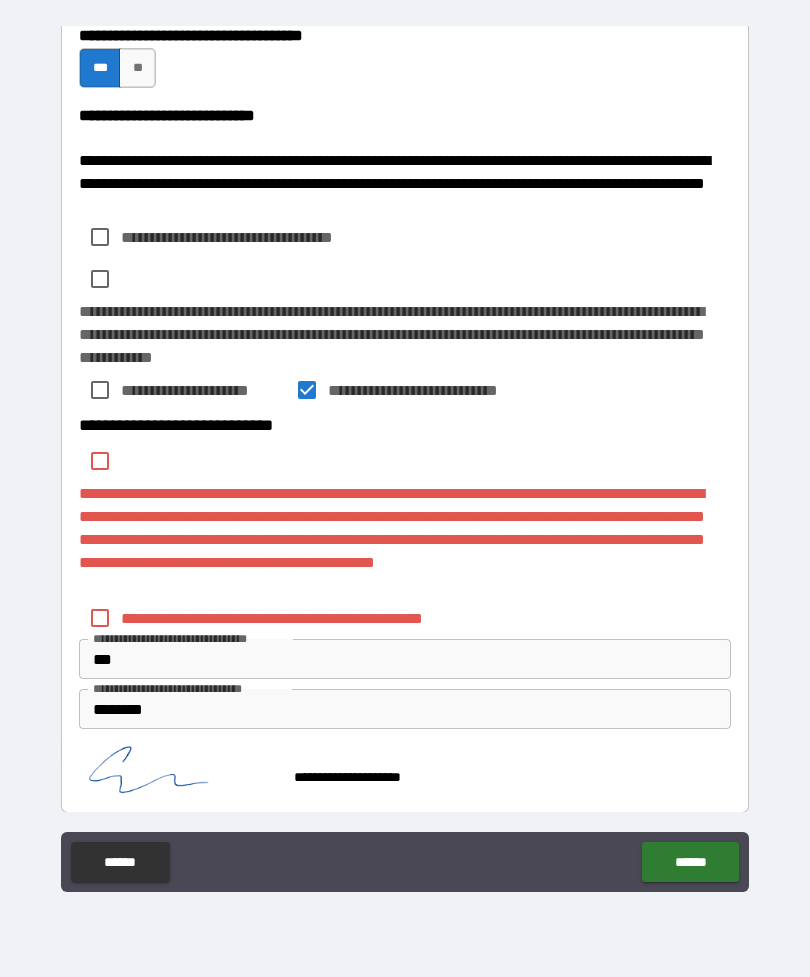 scroll, scrollTop: 843, scrollLeft: 0, axis: vertical 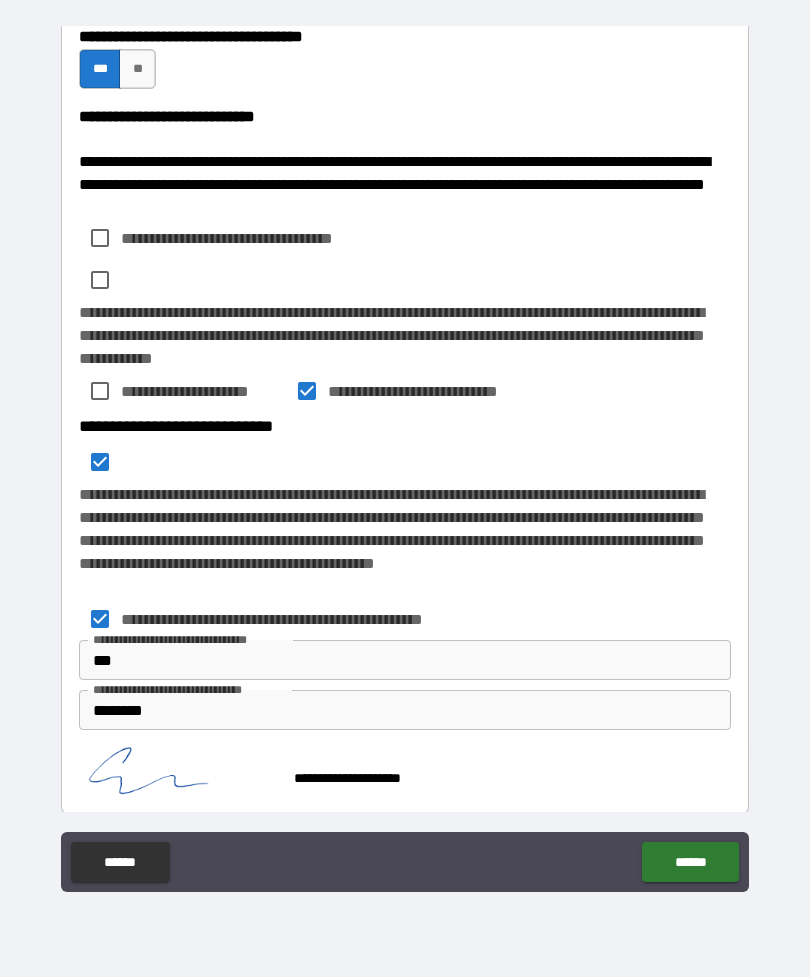 click on "******" at bounding box center (690, 862) 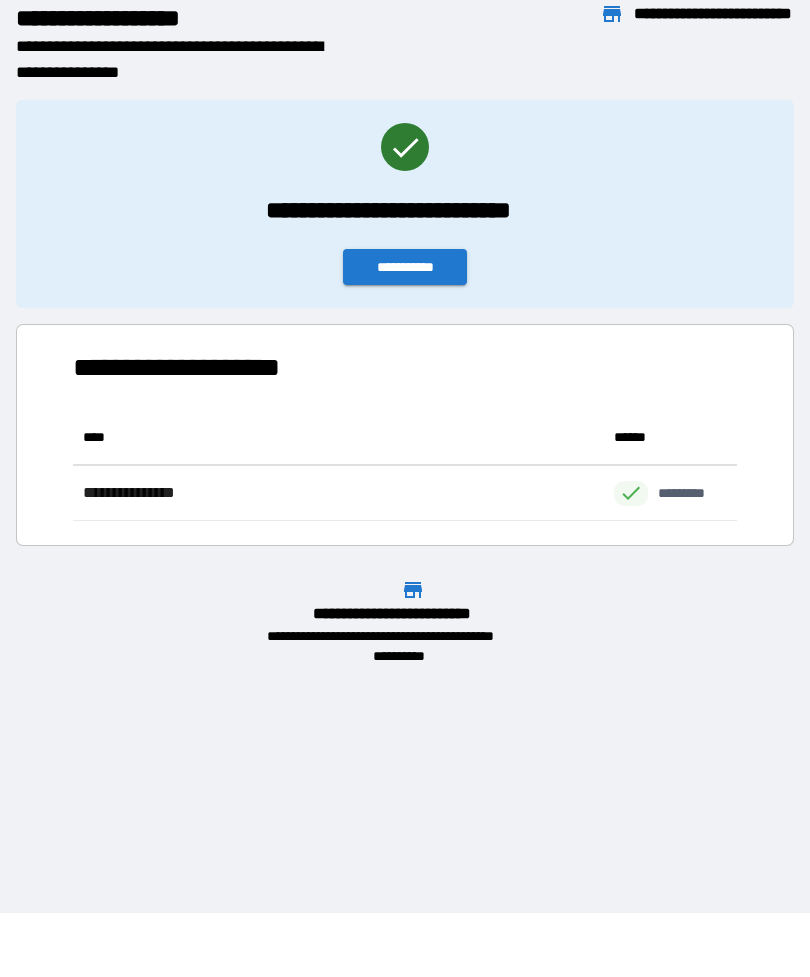 scroll, scrollTop: 111, scrollLeft: 664, axis: both 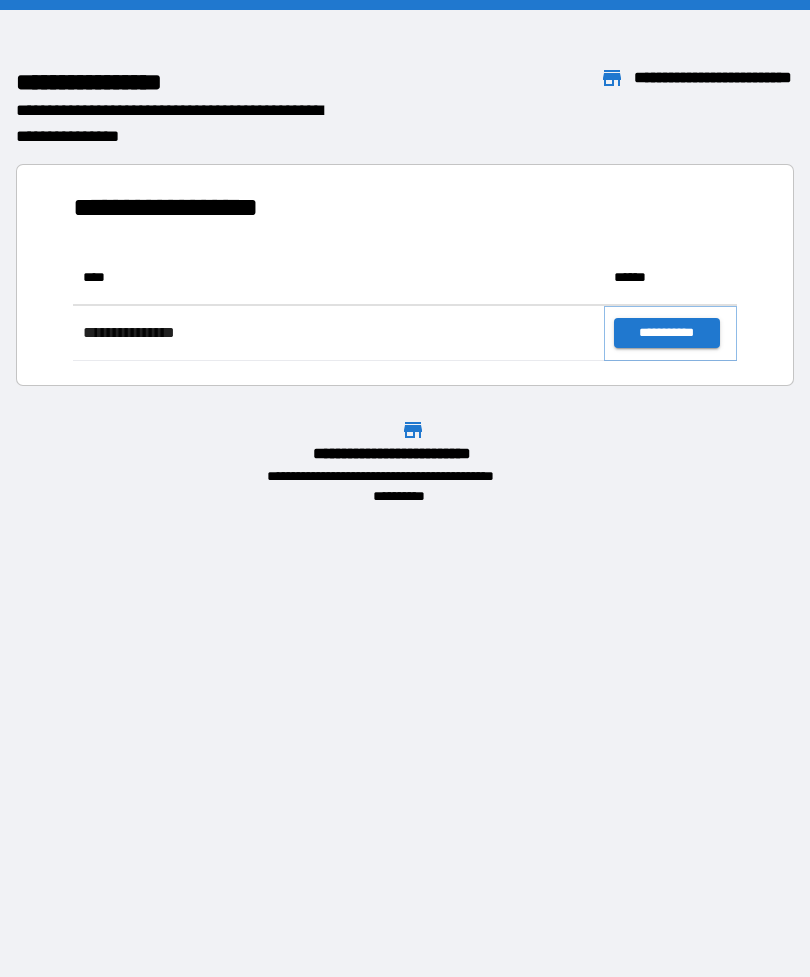 click on "**********" at bounding box center [666, 333] 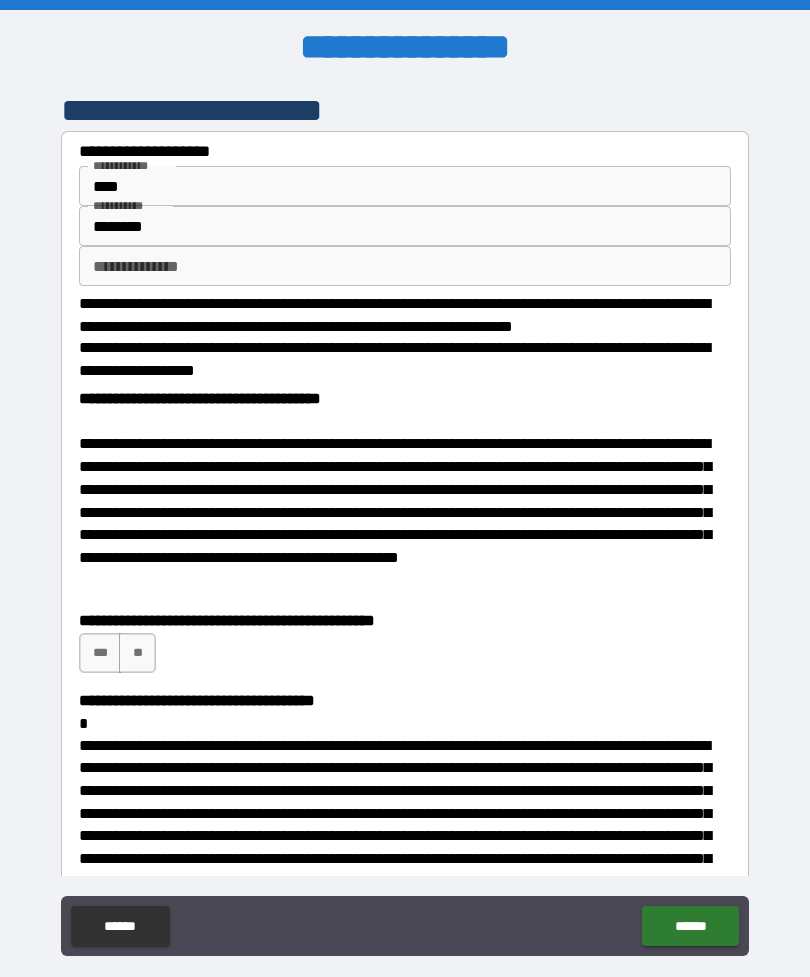 click on "***" at bounding box center [100, 653] 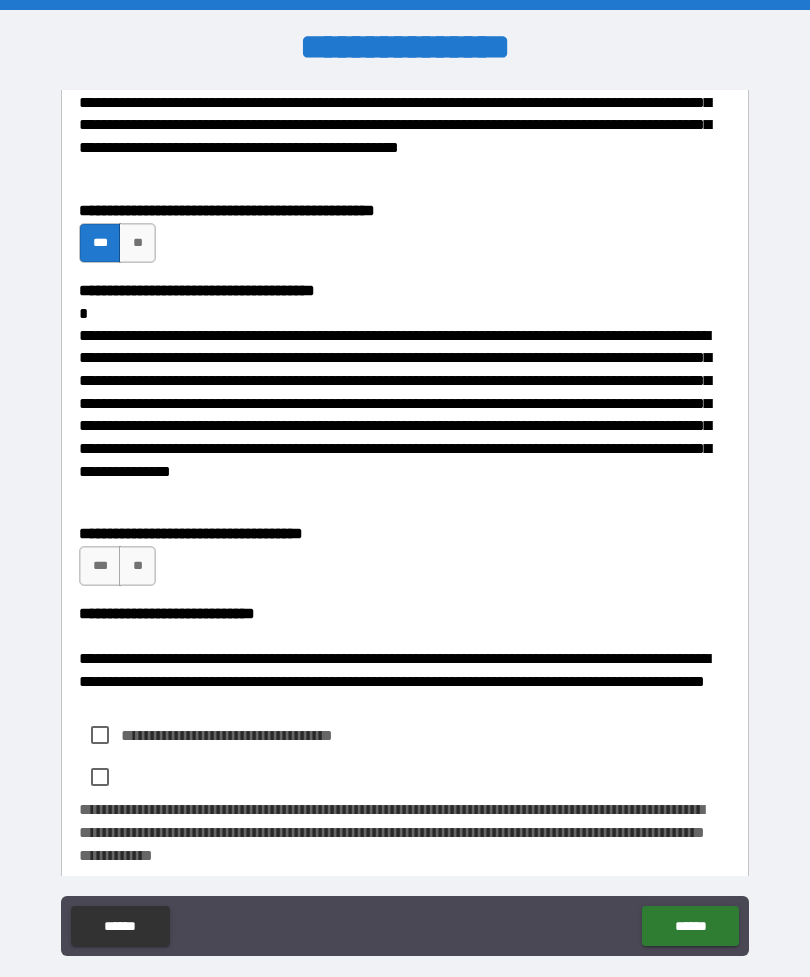 scroll, scrollTop: 452, scrollLeft: 0, axis: vertical 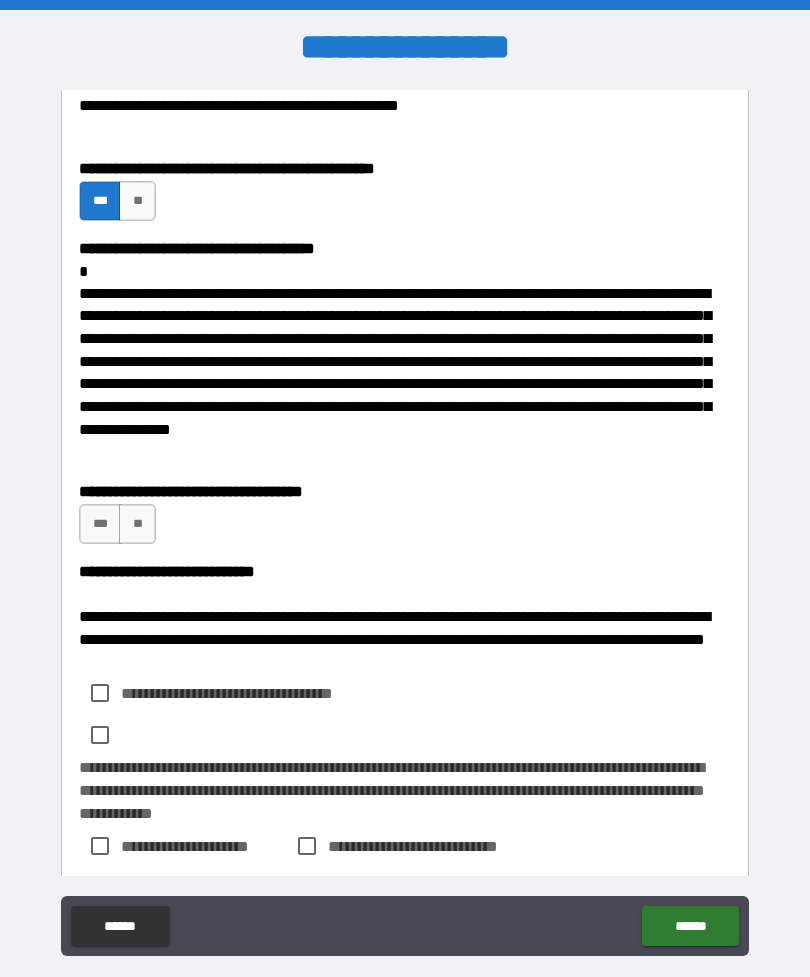 click on "***" at bounding box center (100, 524) 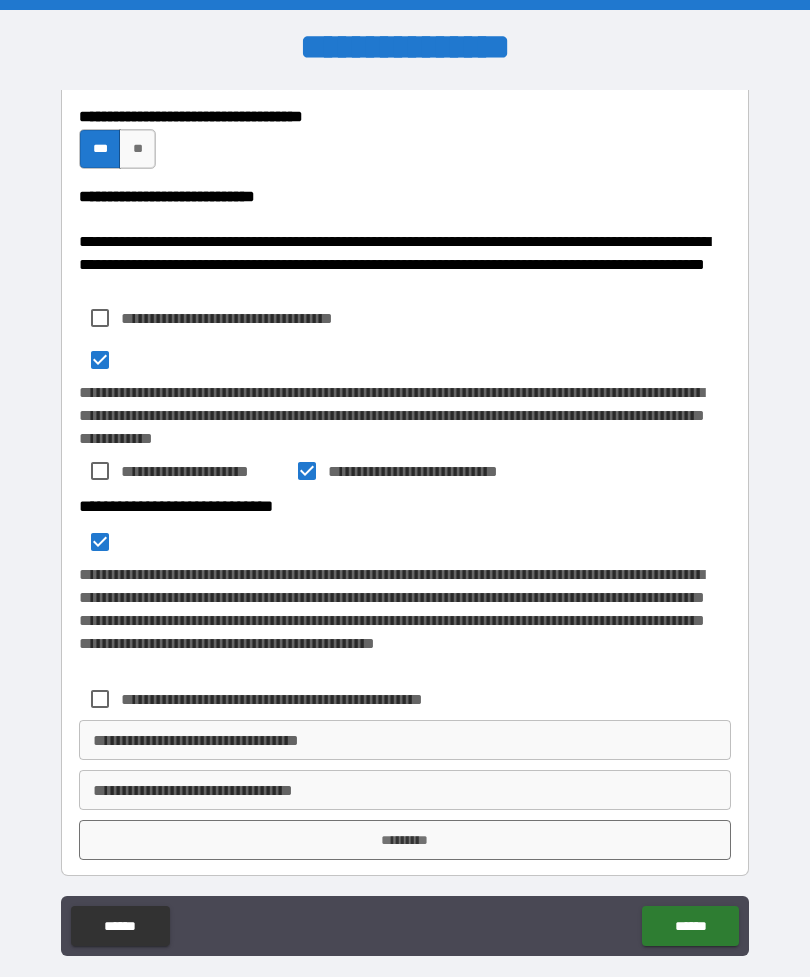 scroll, scrollTop: 826, scrollLeft: 0, axis: vertical 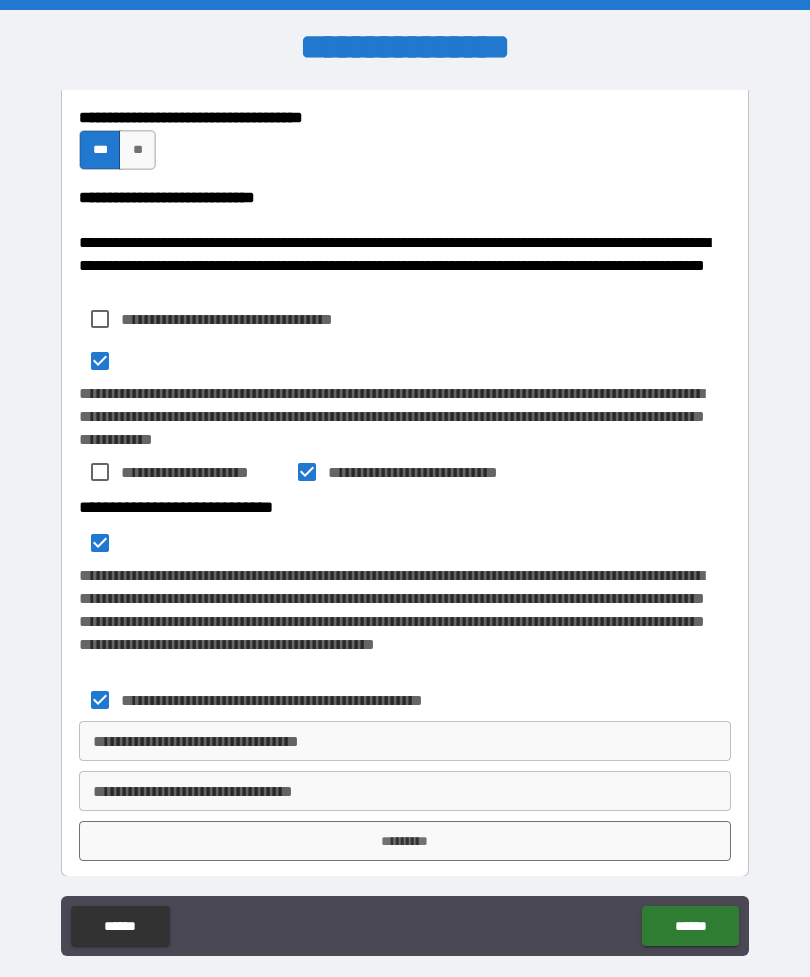 click on "**********" at bounding box center (405, 741) 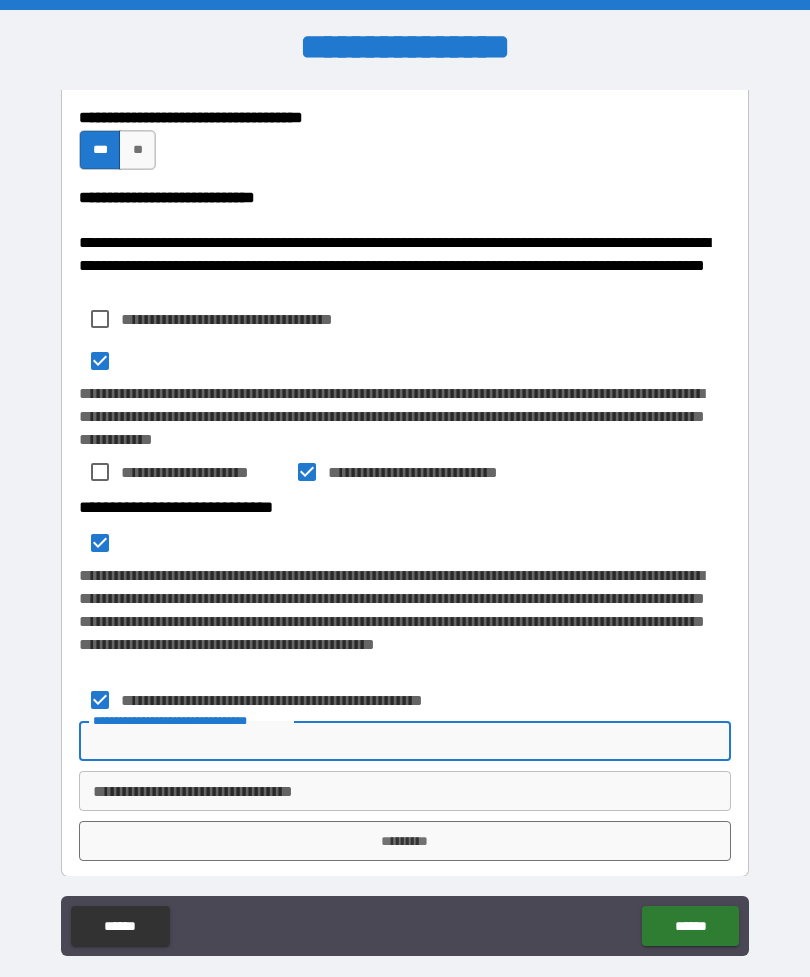 scroll, scrollTop: 64, scrollLeft: 0, axis: vertical 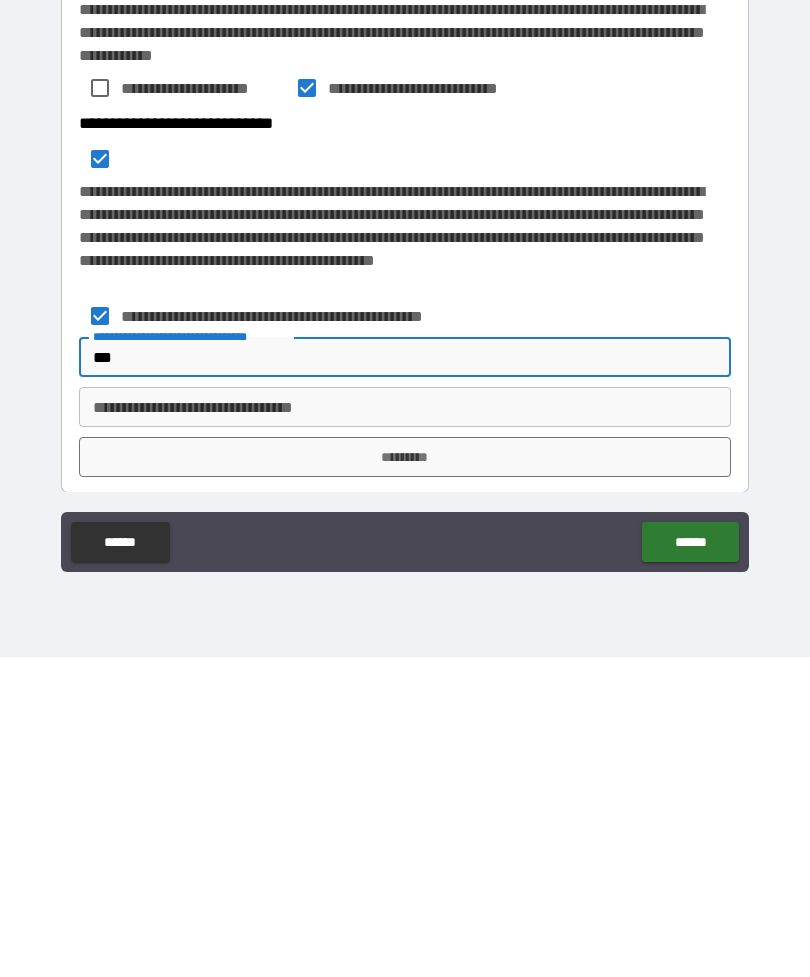 type on "***" 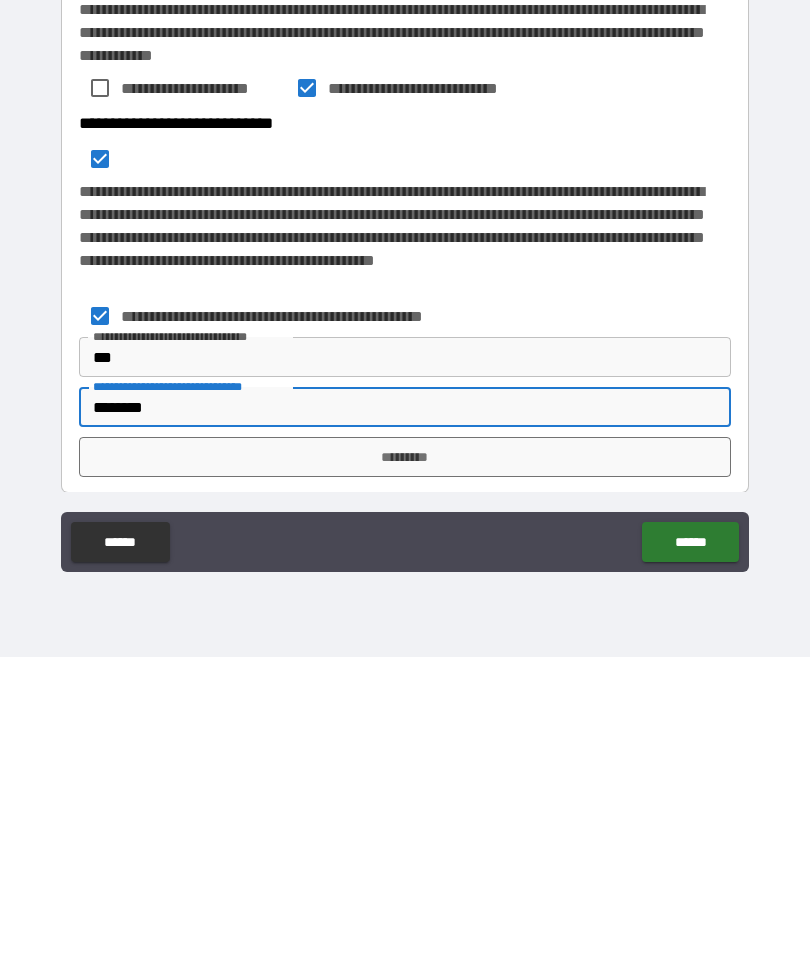 type on "********" 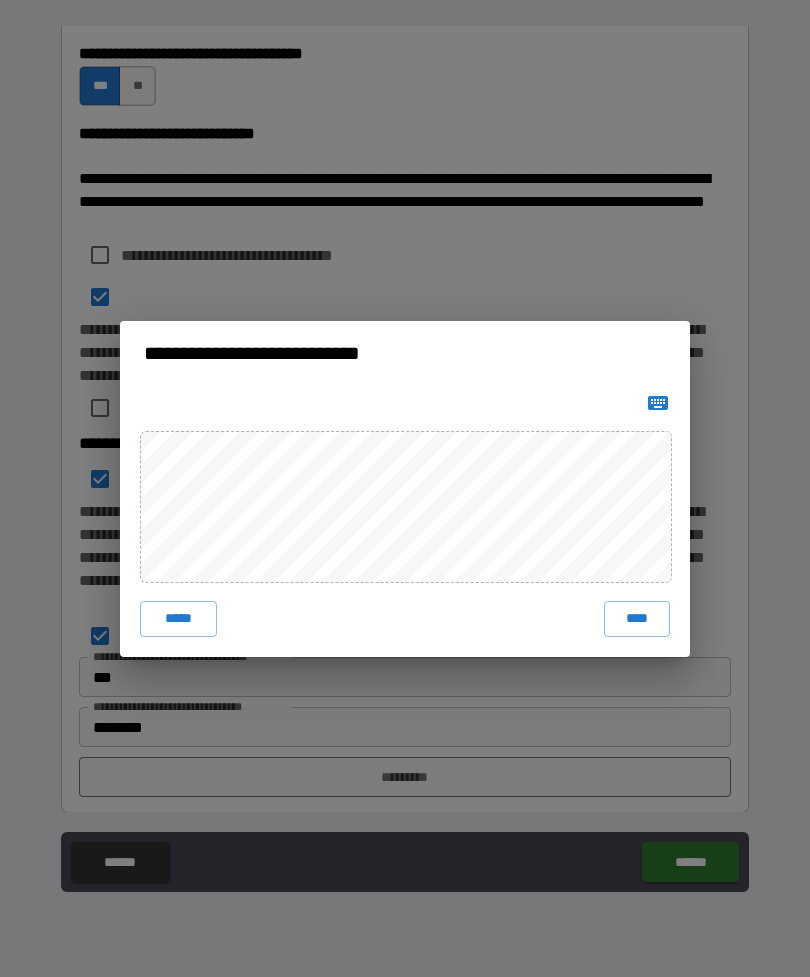 click on "****" at bounding box center [637, 619] 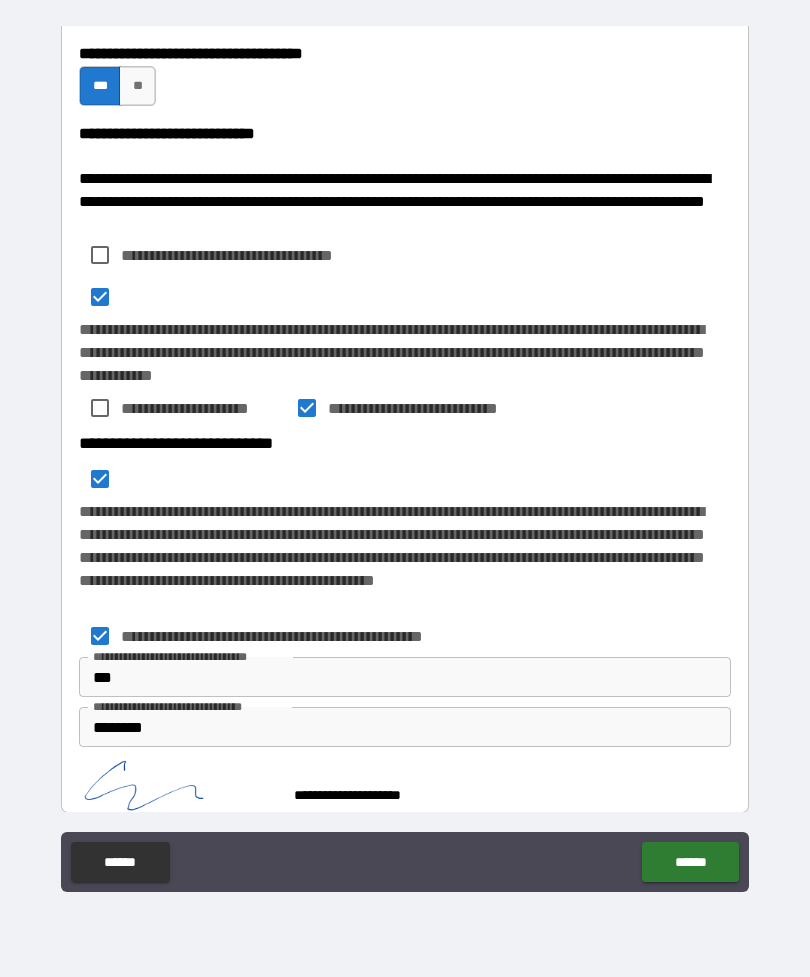 scroll, scrollTop: 816, scrollLeft: 0, axis: vertical 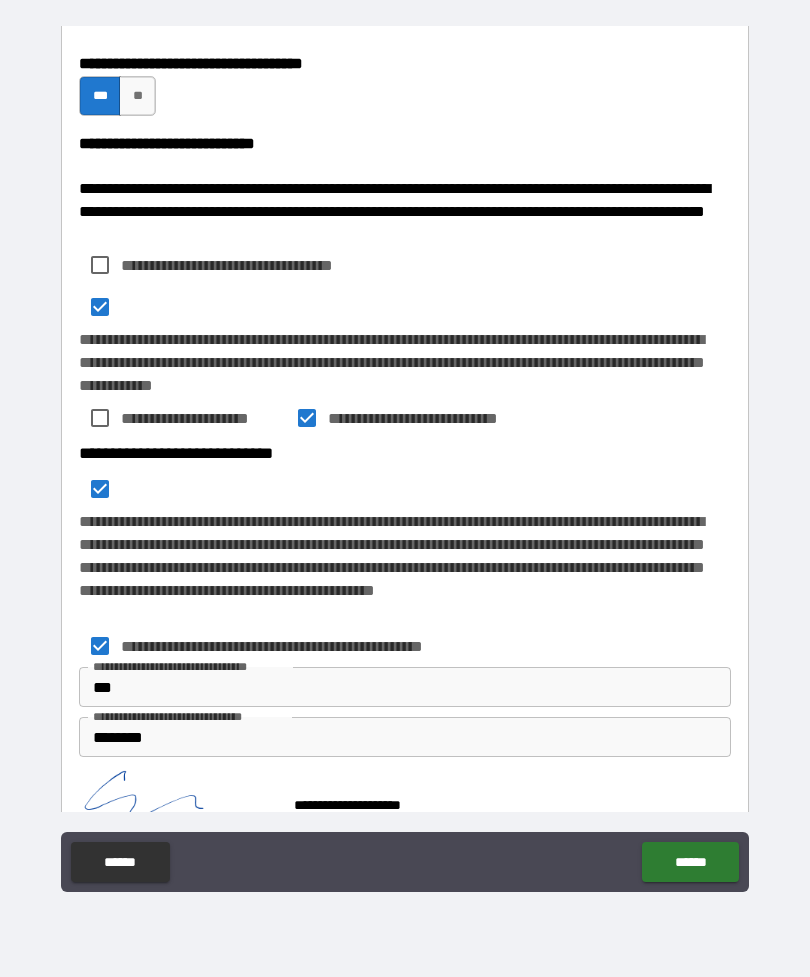click on "******" at bounding box center (690, 862) 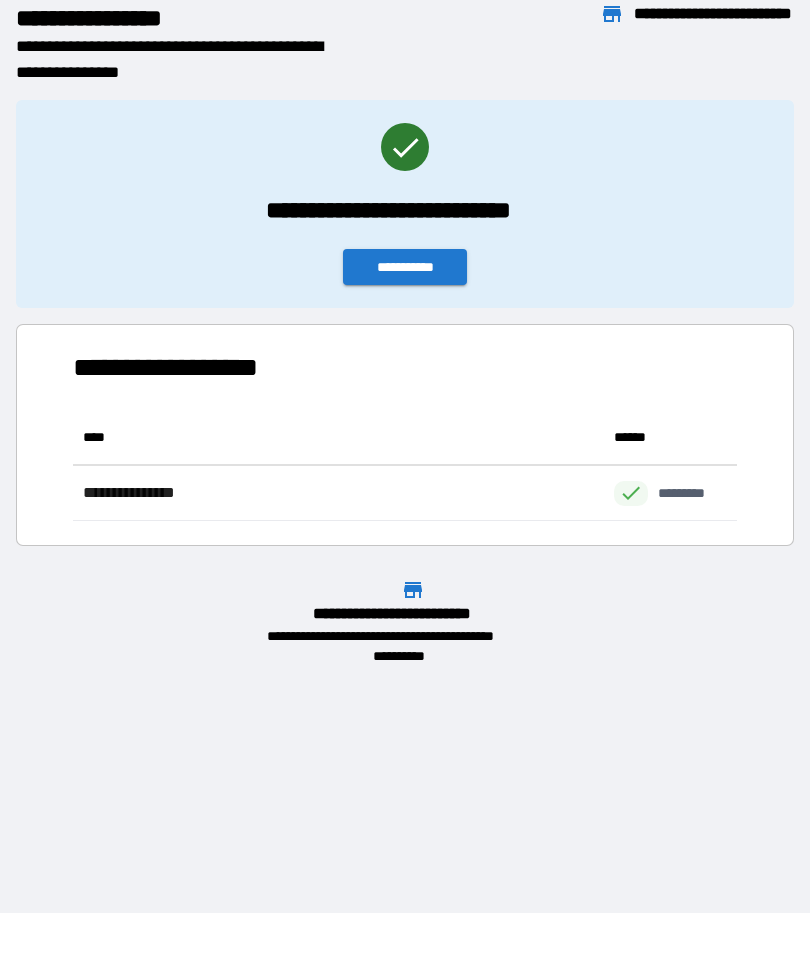 scroll, scrollTop: 1, scrollLeft: 1, axis: both 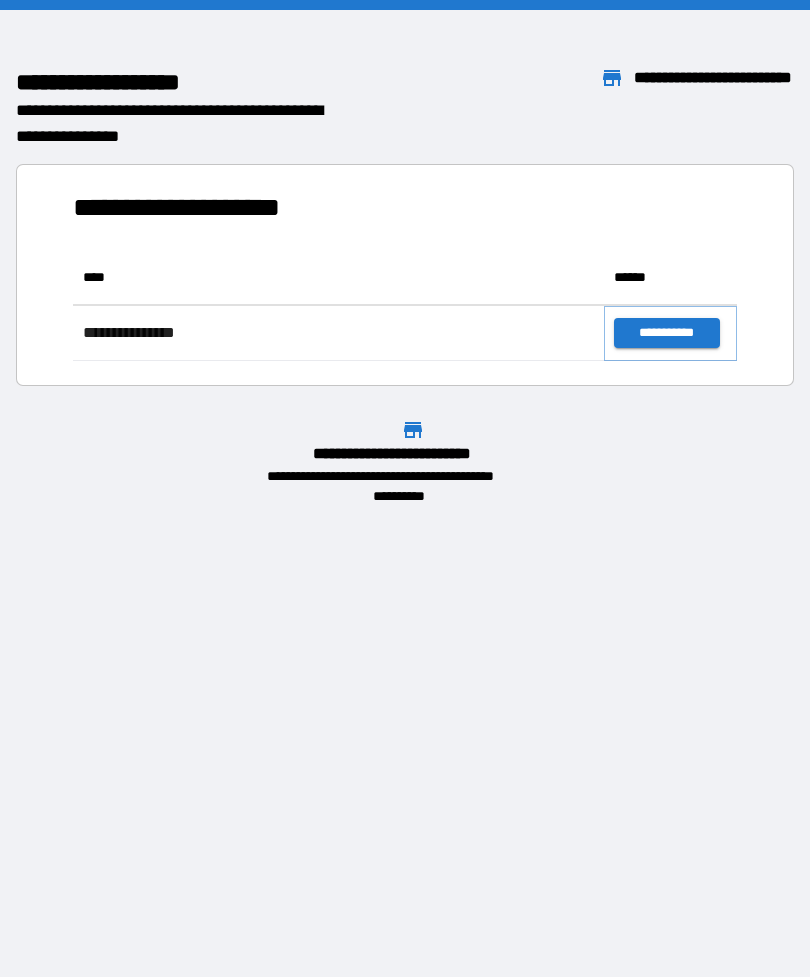 click on "**********" at bounding box center [666, 333] 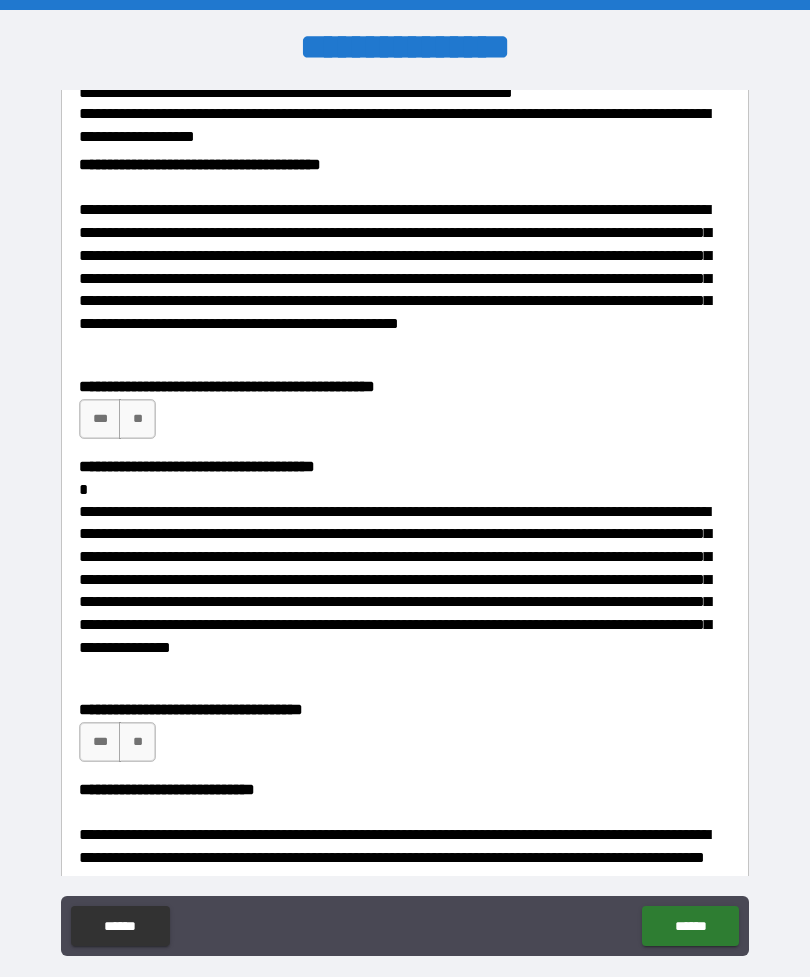scroll, scrollTop: 235, scrollLeft: 0, axis: vertical 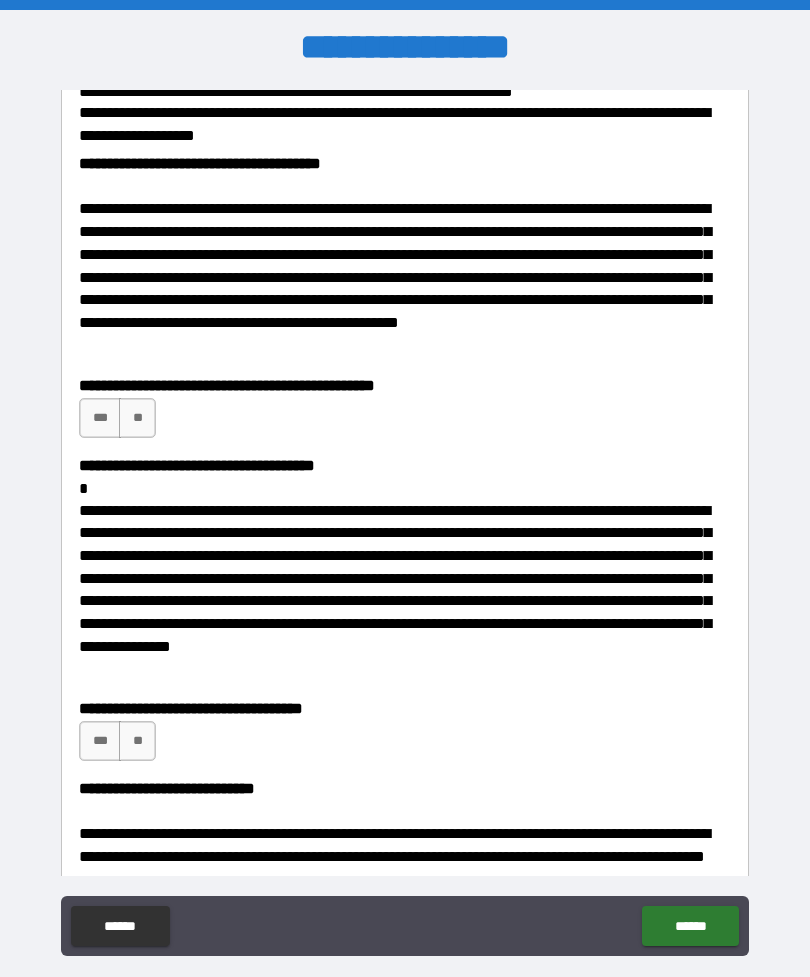 click on "**" at bounding box center (137, 418) 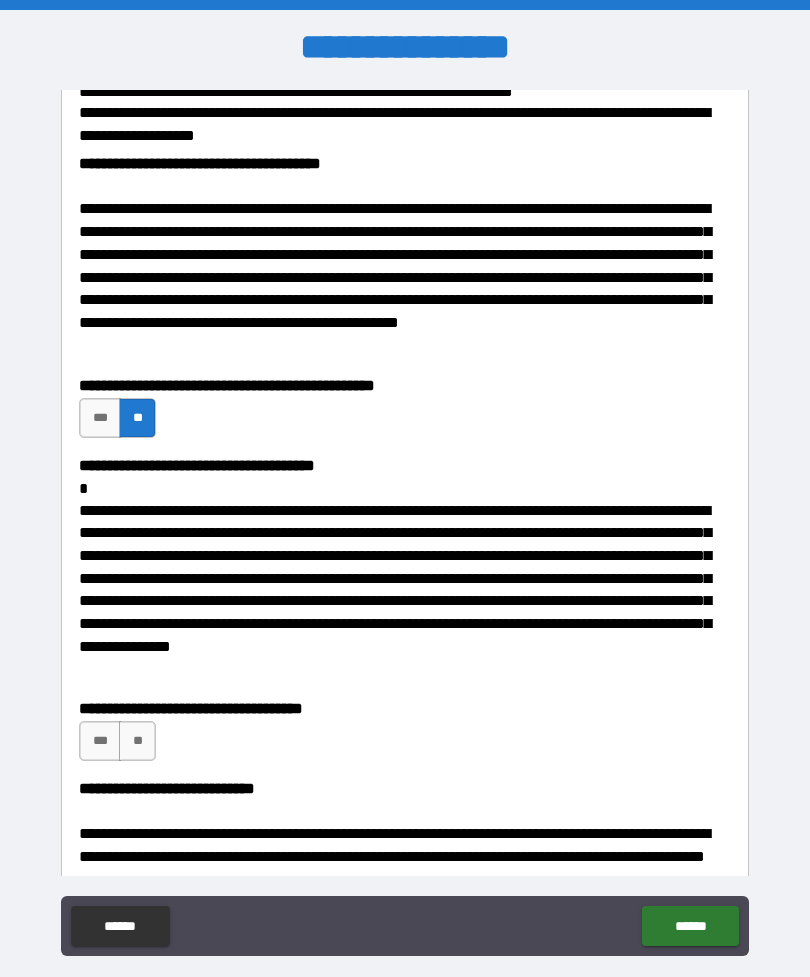 click on "***" at bounding box center (100, 741) 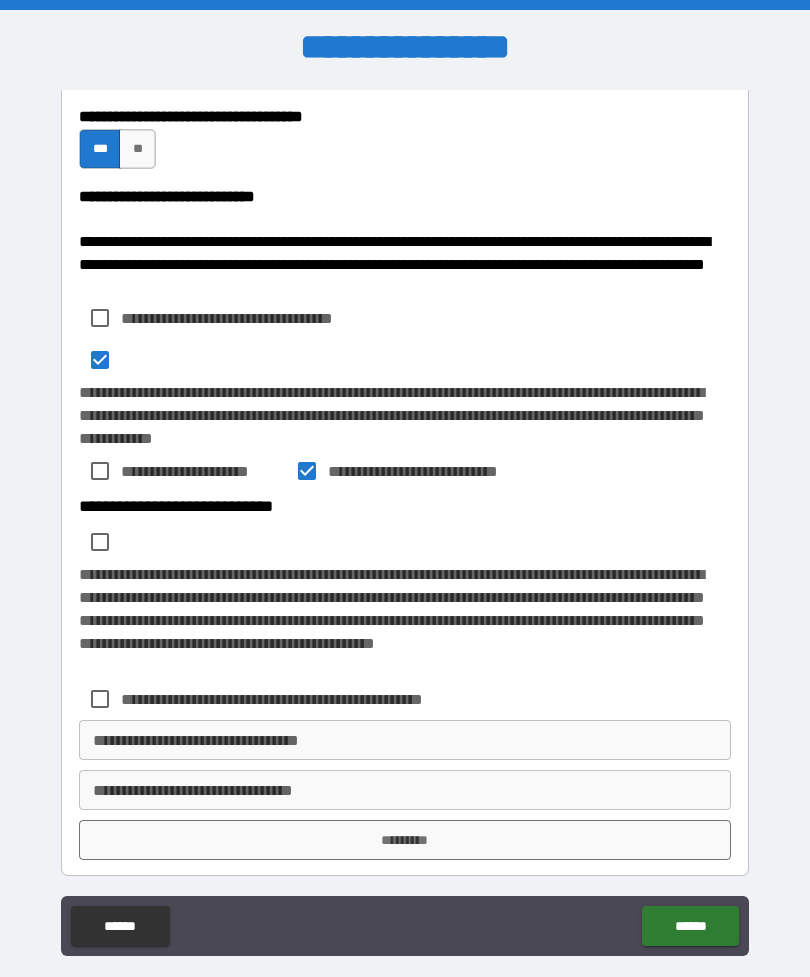scroll, scrollTop: 826, scrollLeft: 0, axis: vertical 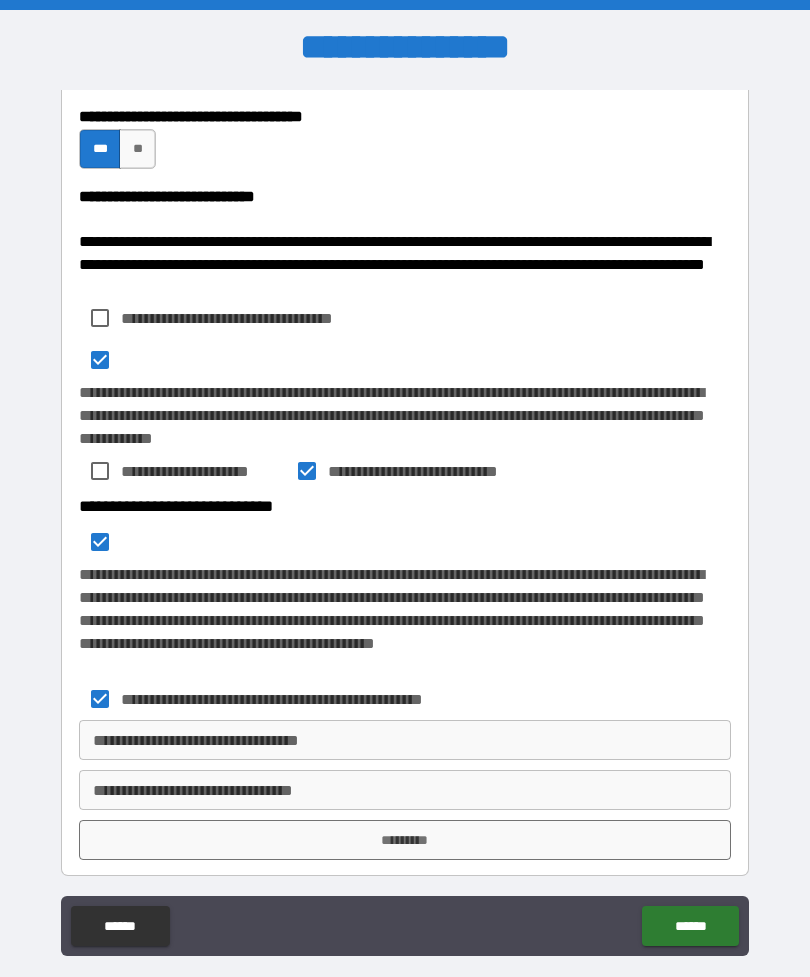 click on "**********" at bounding box center [405, 740] 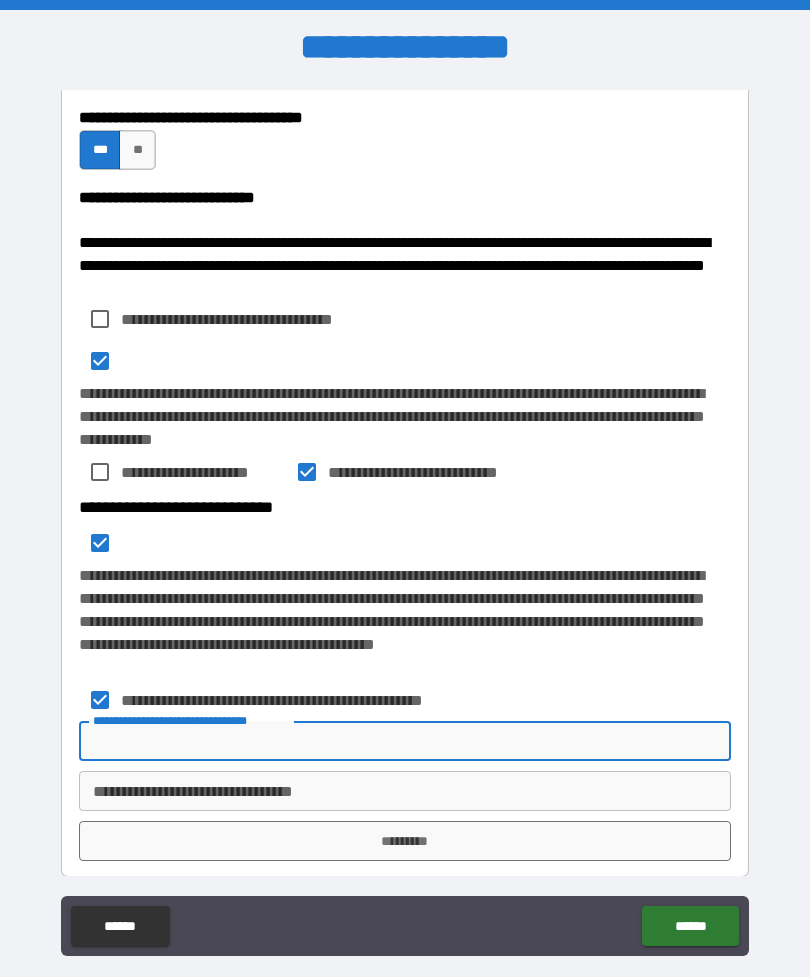 scroll, scrollTop: 64, scrollLeft: 0, axis: vertical 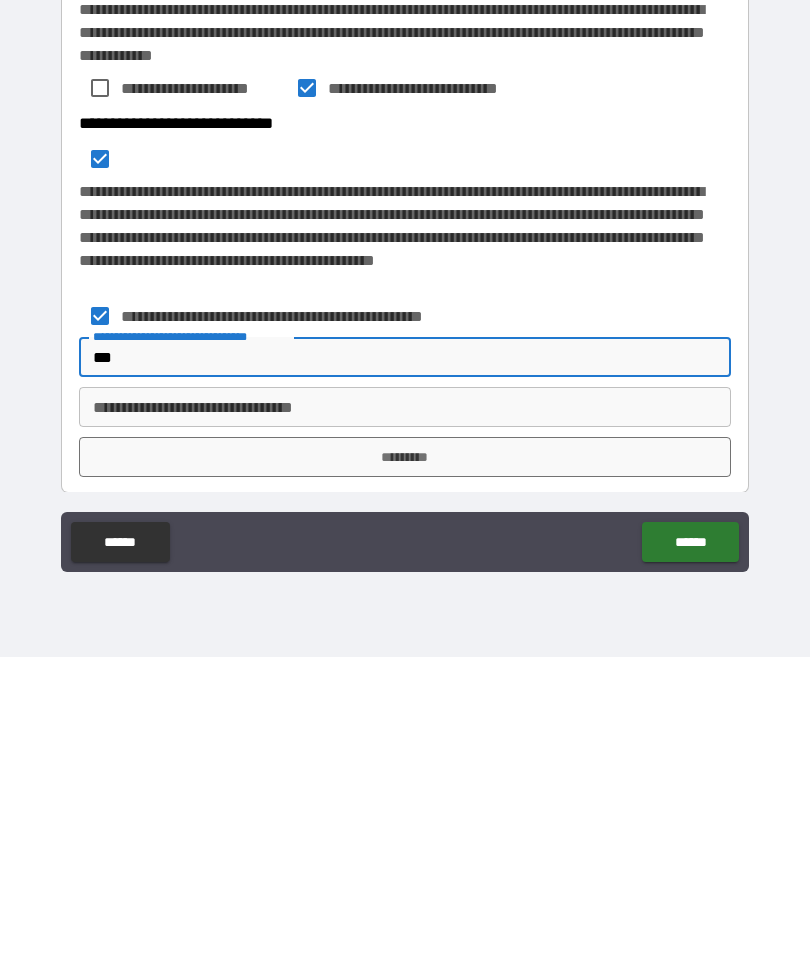 type on "***" 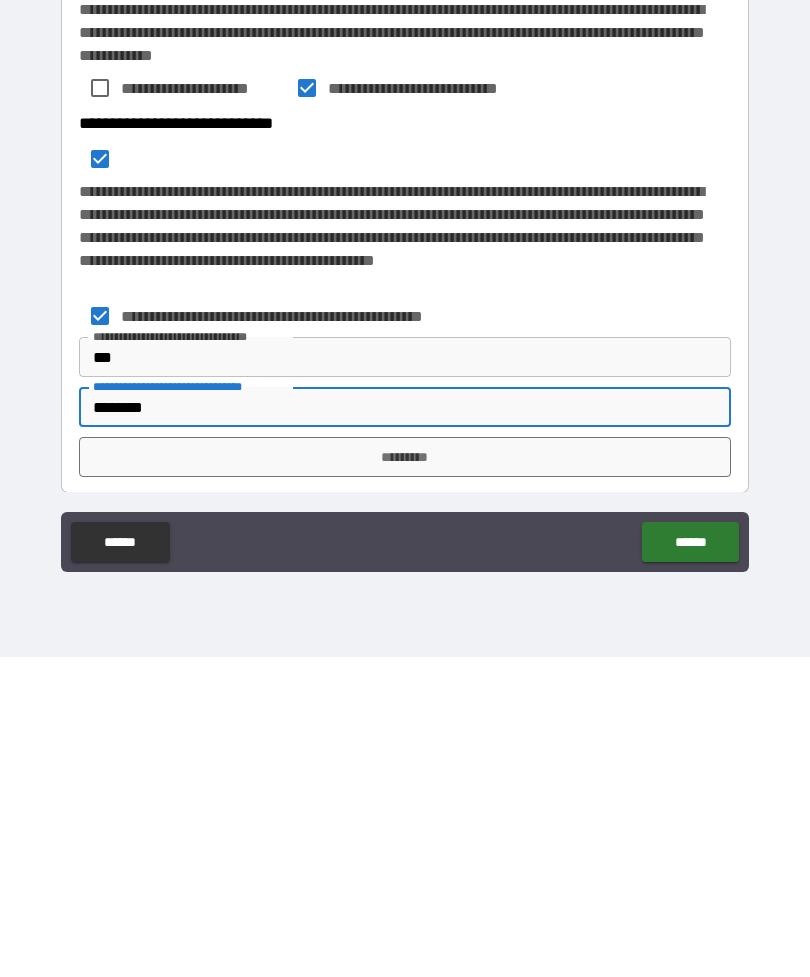 type on "********" 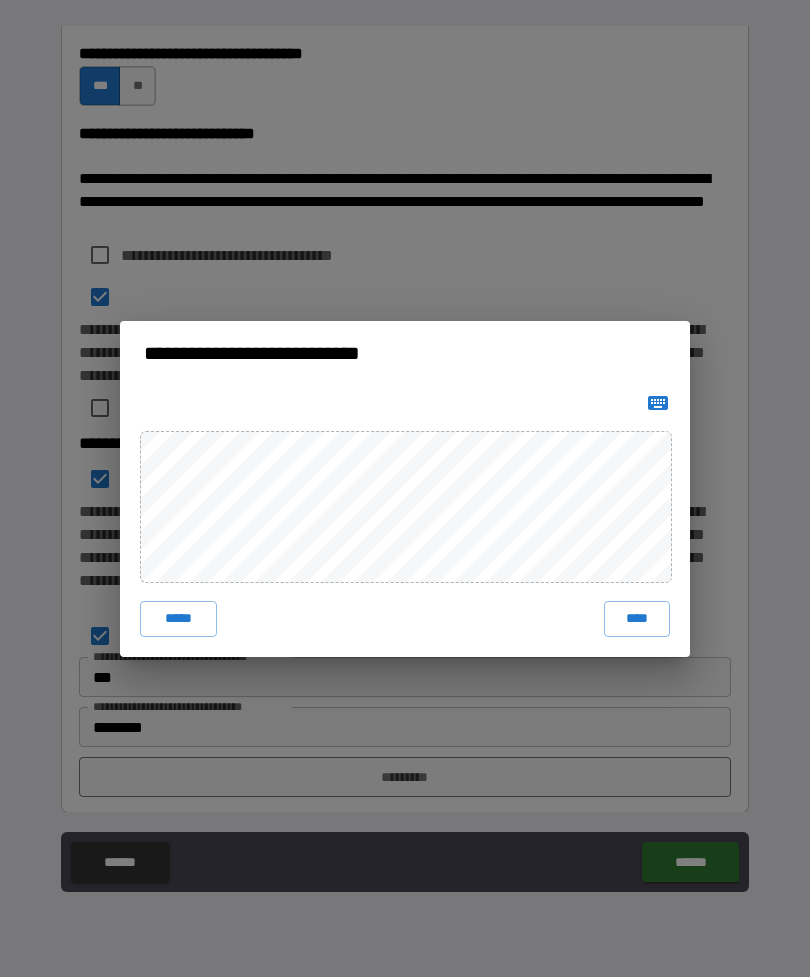 click on "****" at bounding box center (637, 619) 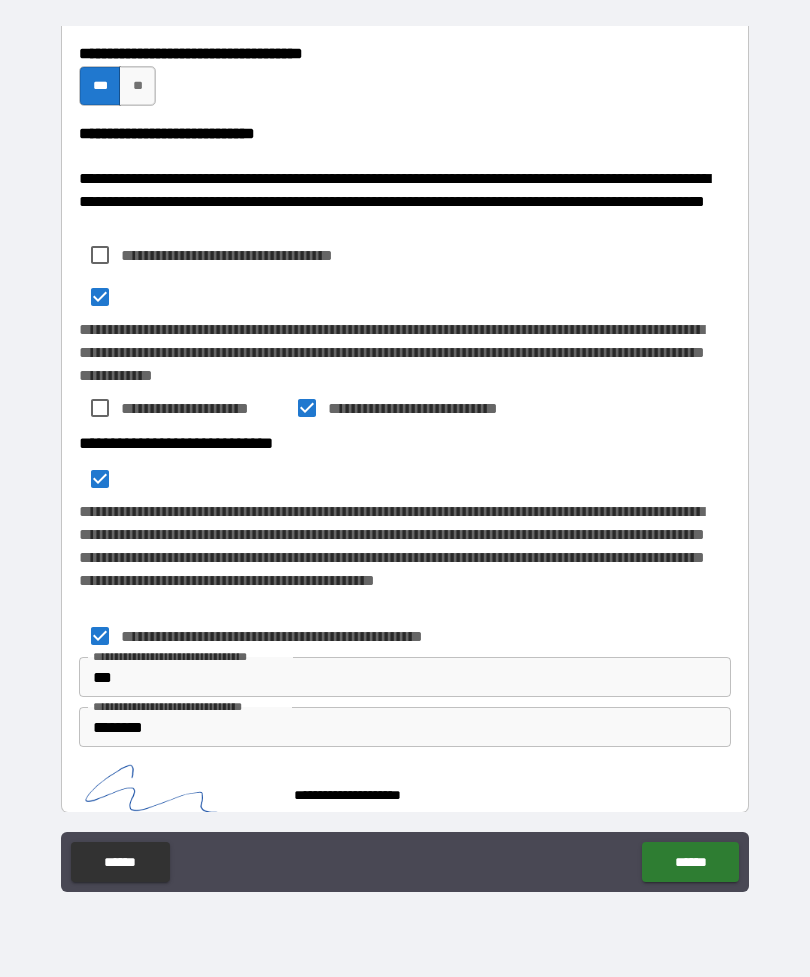 scroll, scrollTop: 816, scrollLeft: 0, axis: vertical 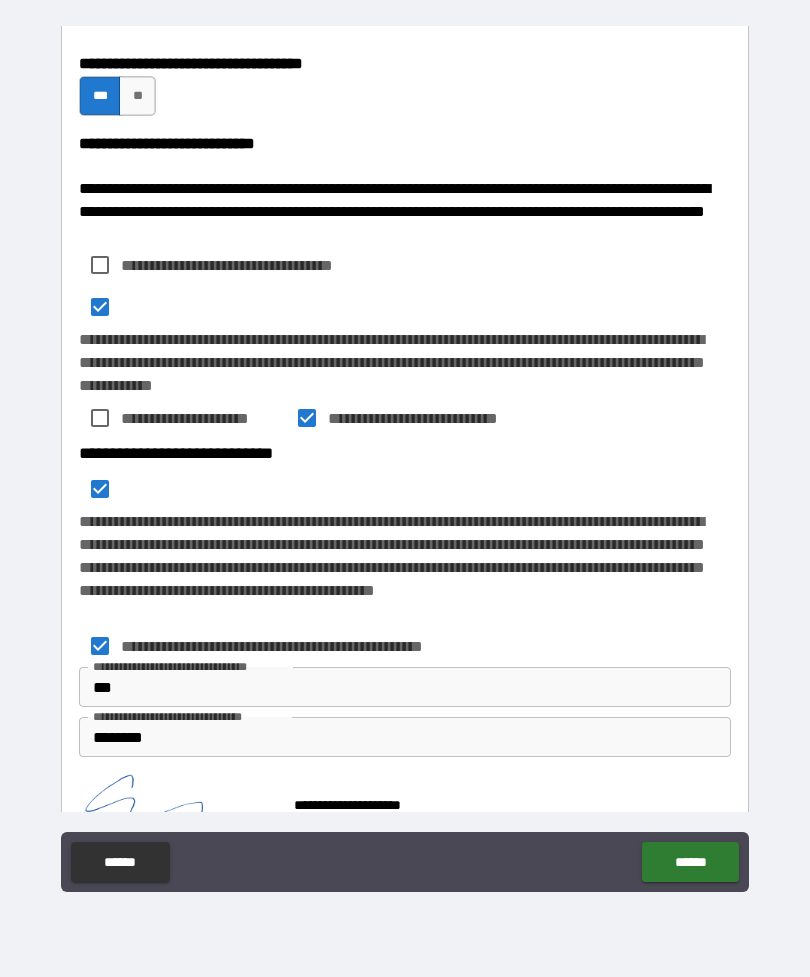 click on "******" at bounding box center [690, 862] 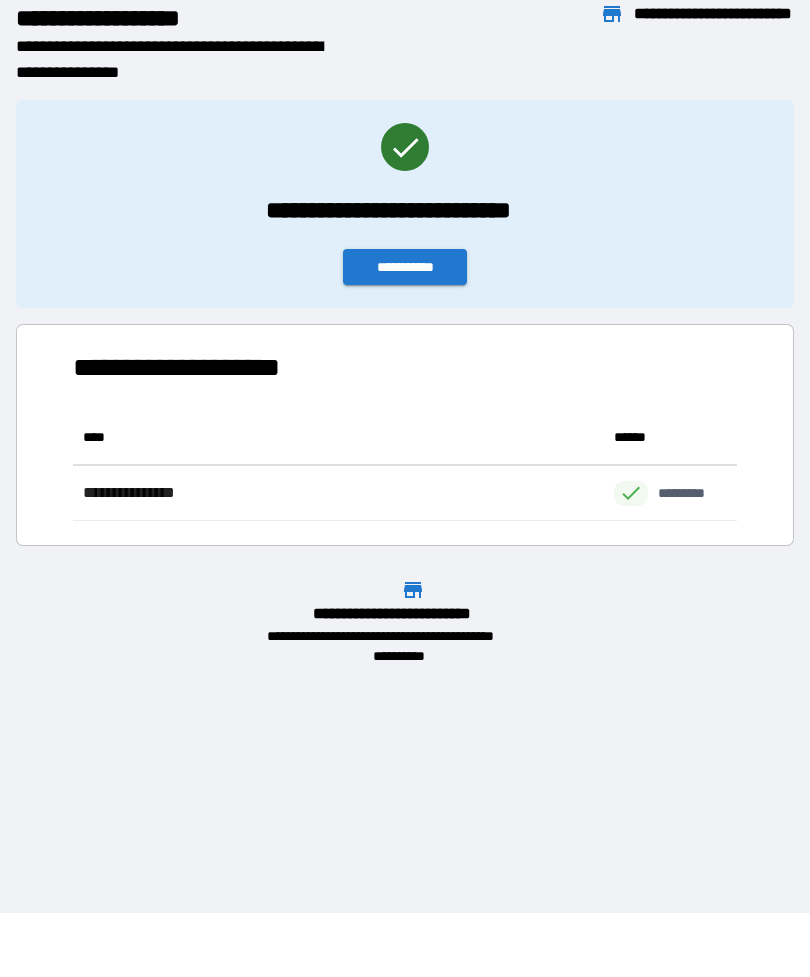scroll, scrollTop: 1, scrollLeft: 1, axis: both 